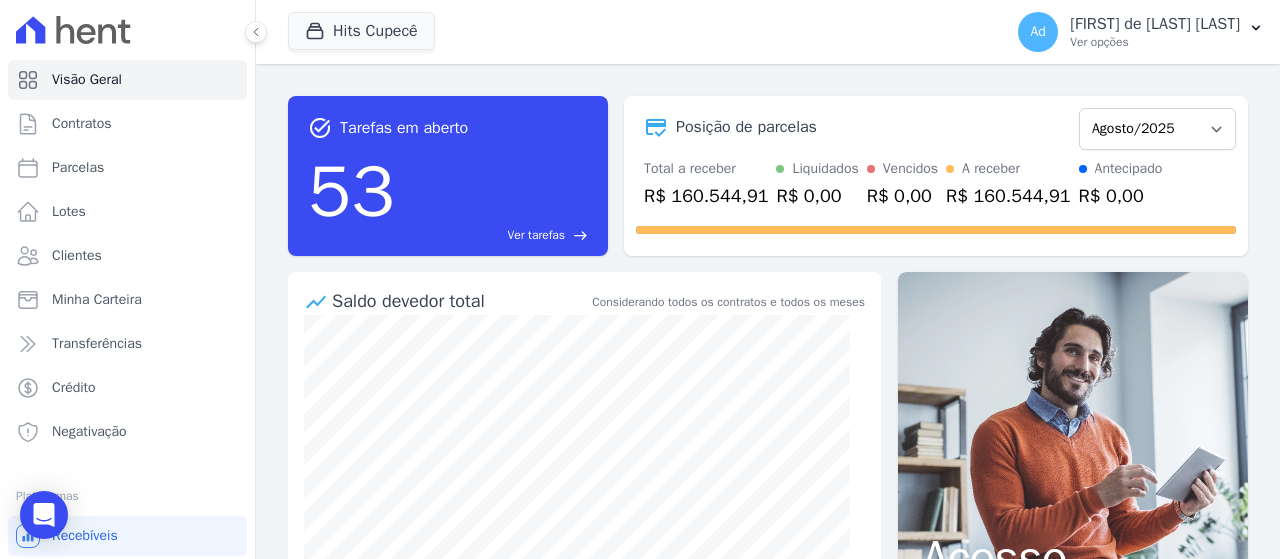 scroll, scrollTop: 0, scrollLeft: 0, axis: both 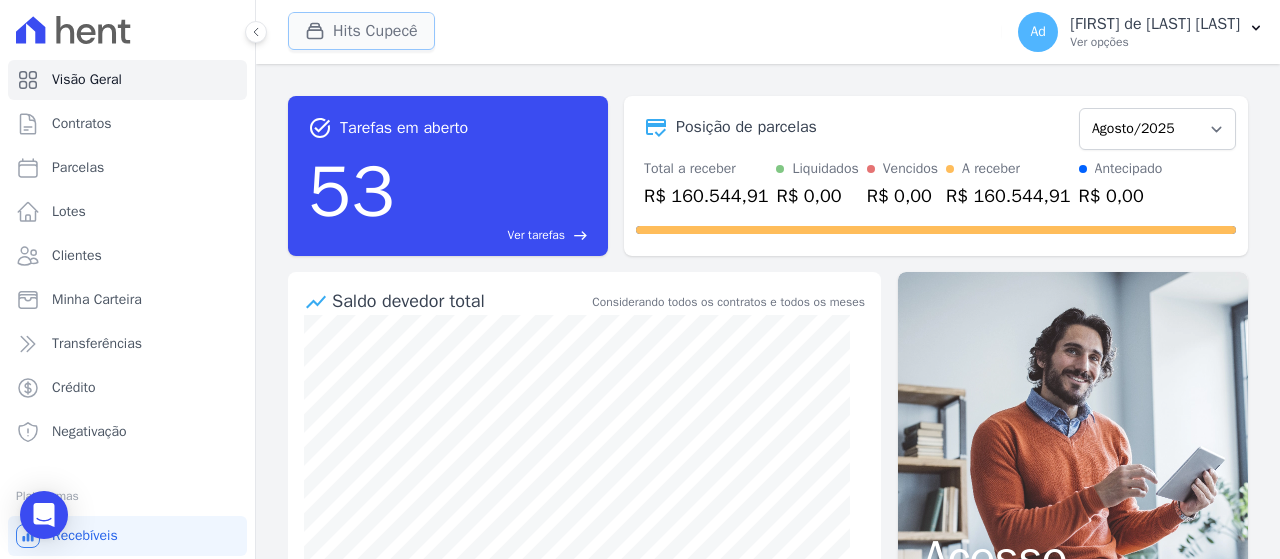 click on "Hits Cupecê" at bounding box center (361, 31) 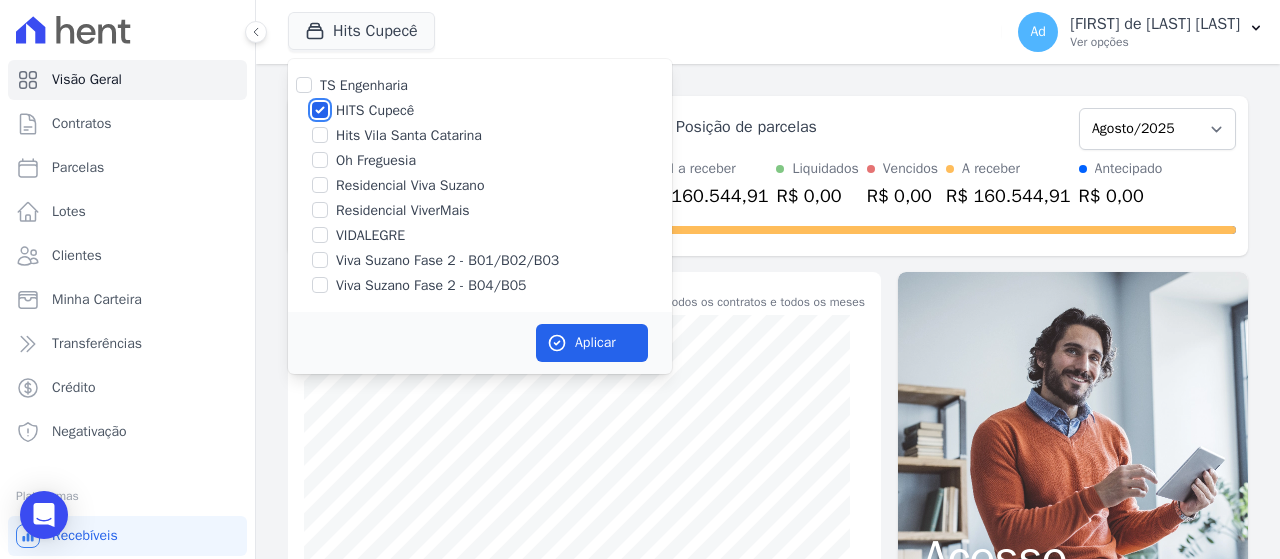 drag, startPoint x: 324, startPoint y: 111, endPoint x: 320, endPoint y: 122, distance: 11.7046995 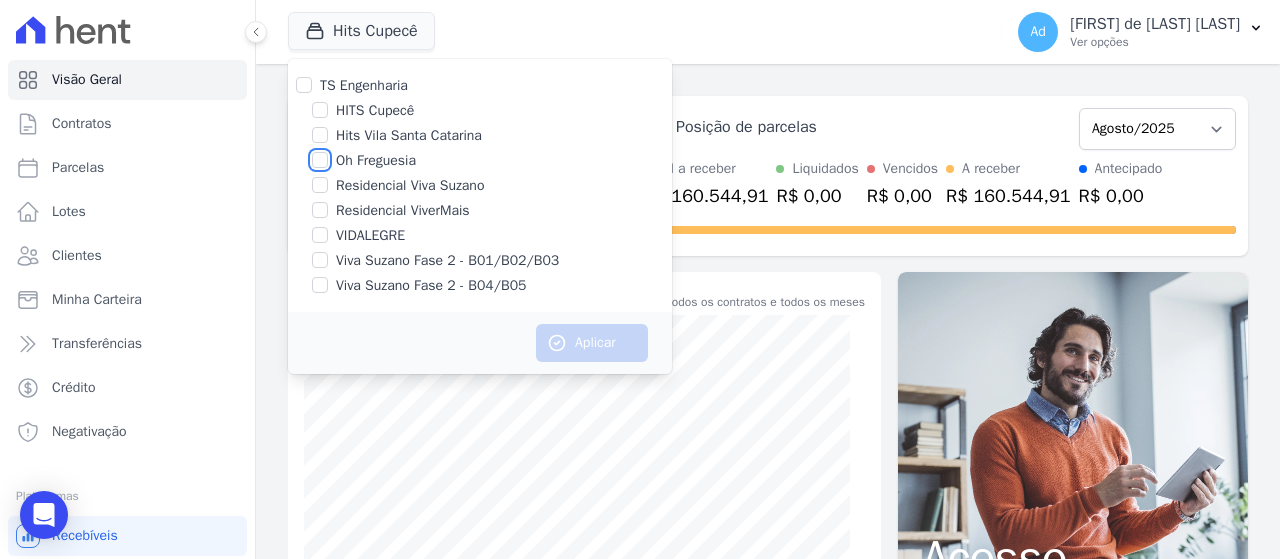 click on "Oh Freguesia" at bounding box center [320, 160] 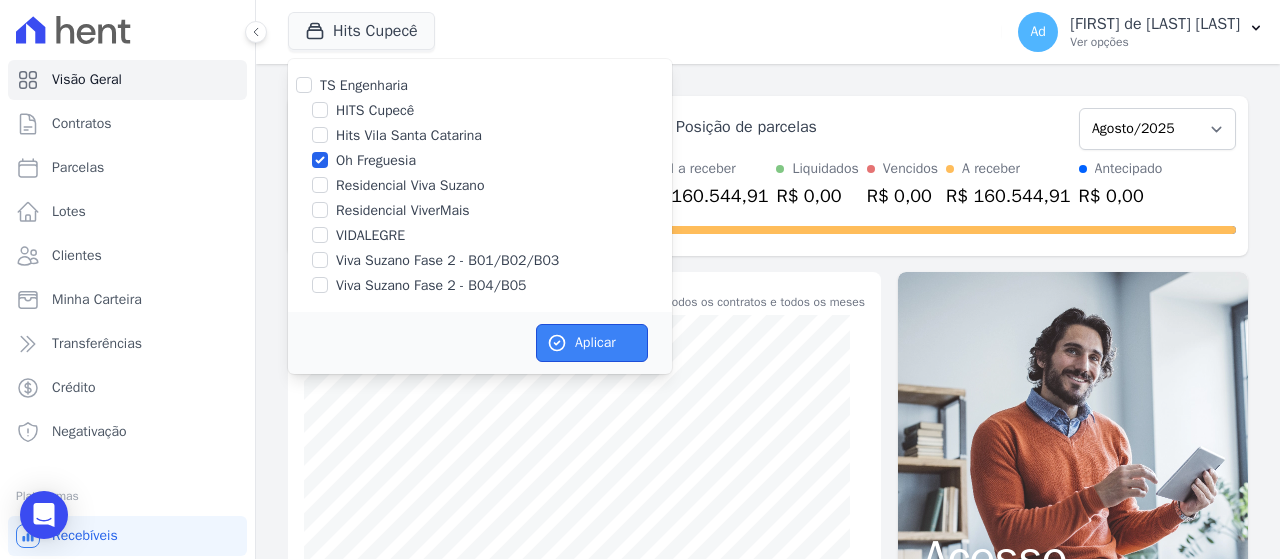 click on "Aplicar" at bounding box center (592, 343) 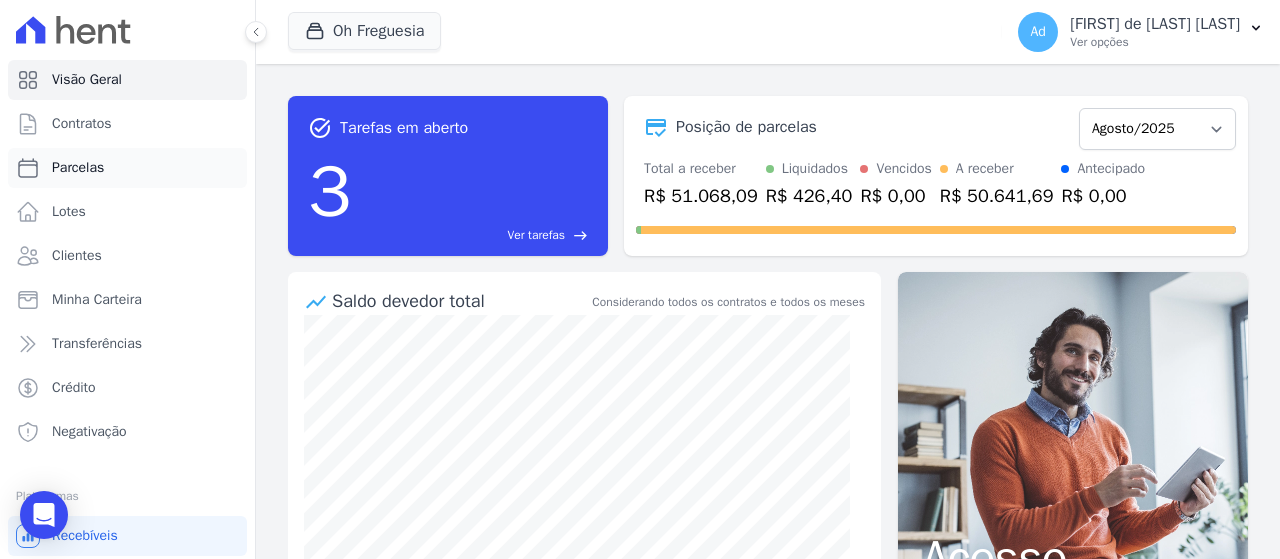 click on "Parcelas" at bounding box center (127, 168) 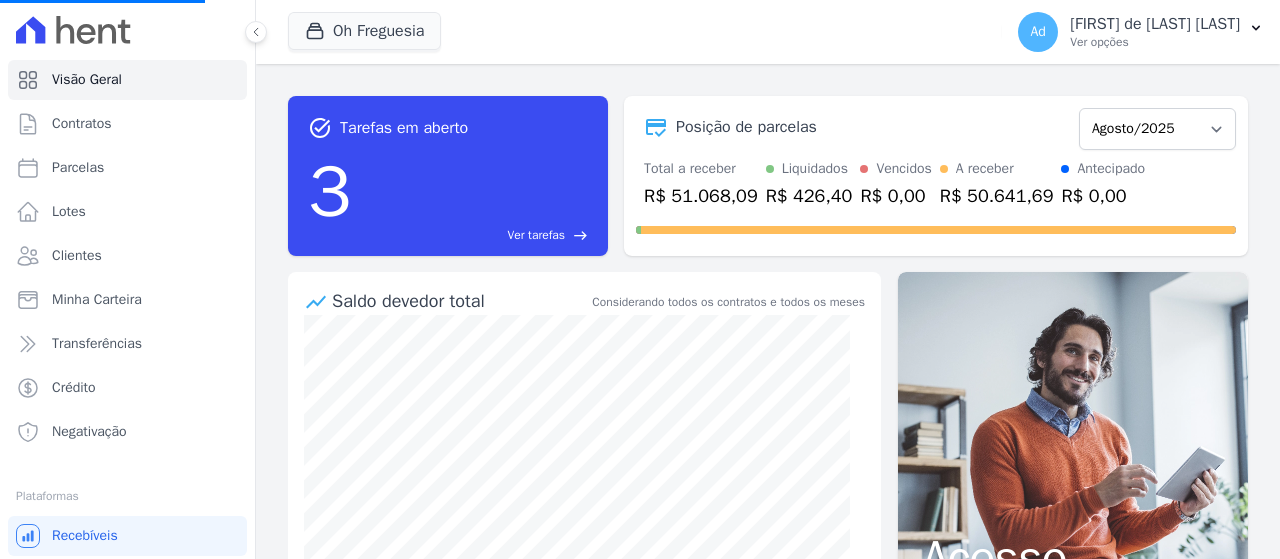 select 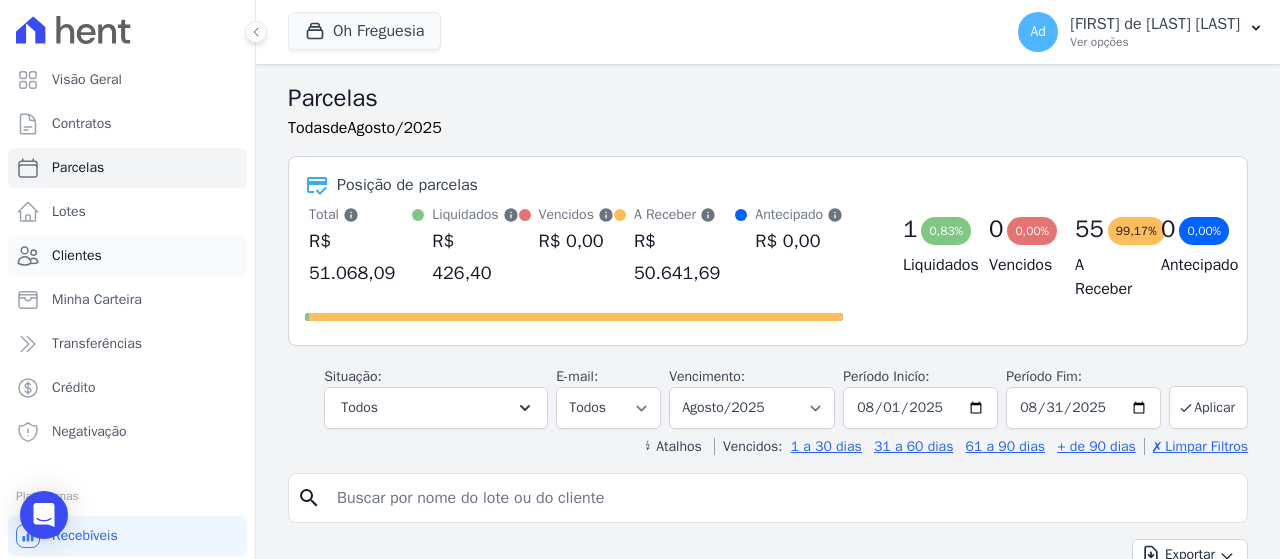 click on "Clientes" at bounding box center (77, 256) 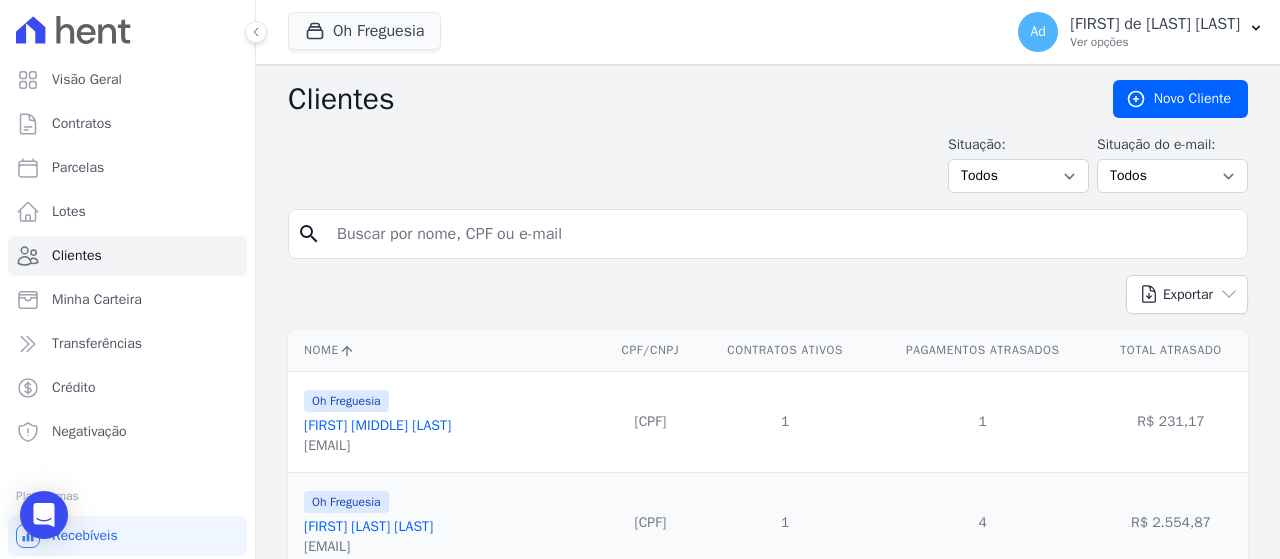 click at bounding box center (782, 234) 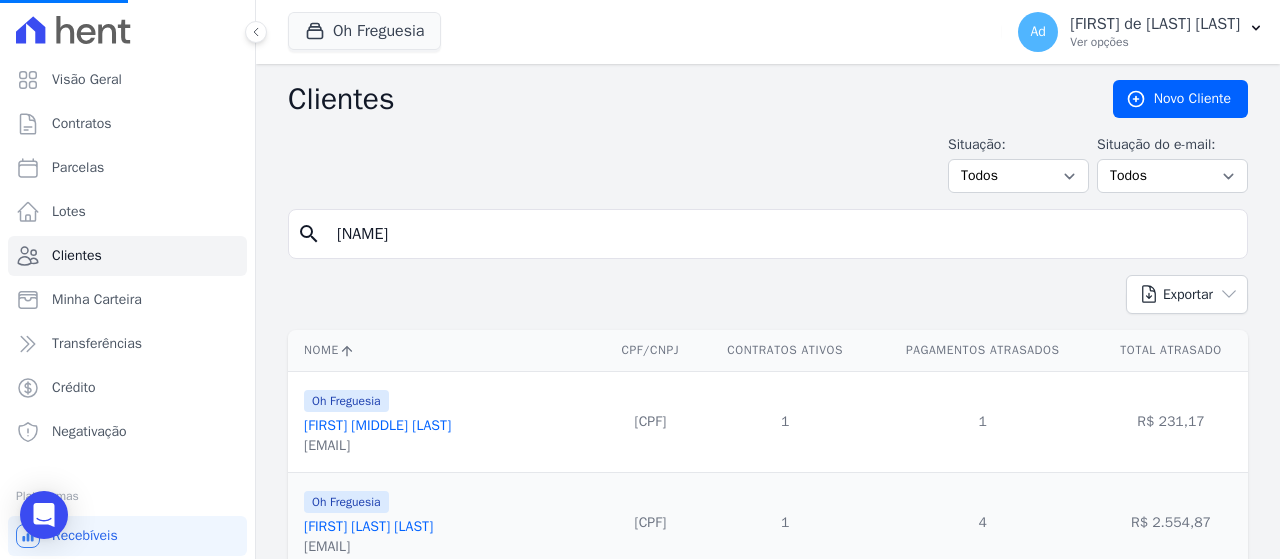 type on "kauan" 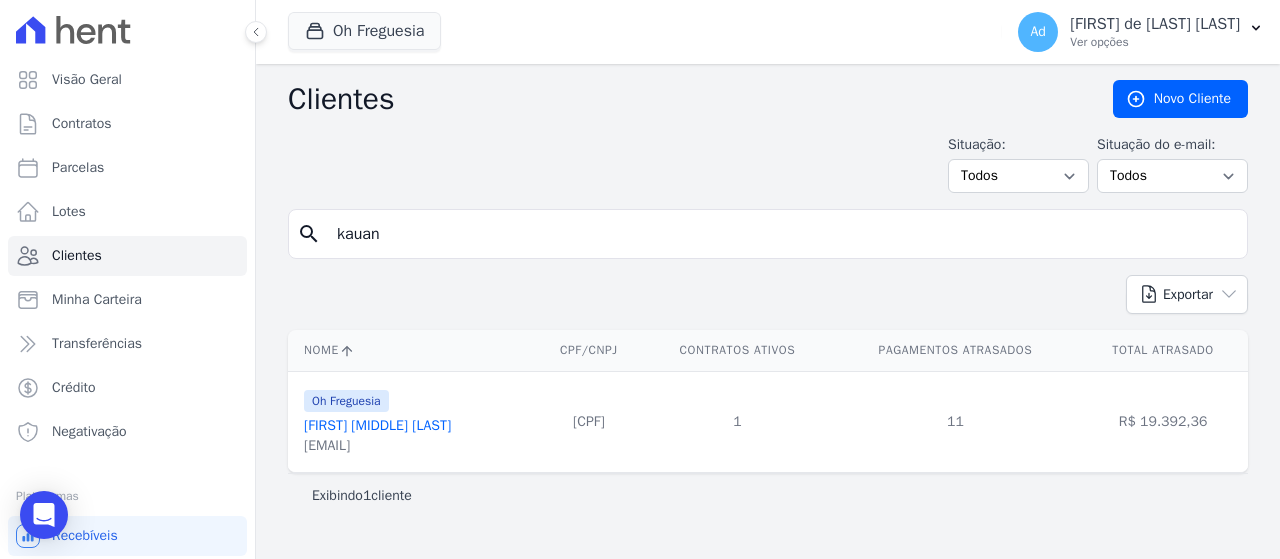 click on "Kauan Dos Santos Menezes Correa" at bounding box center (377, 425) 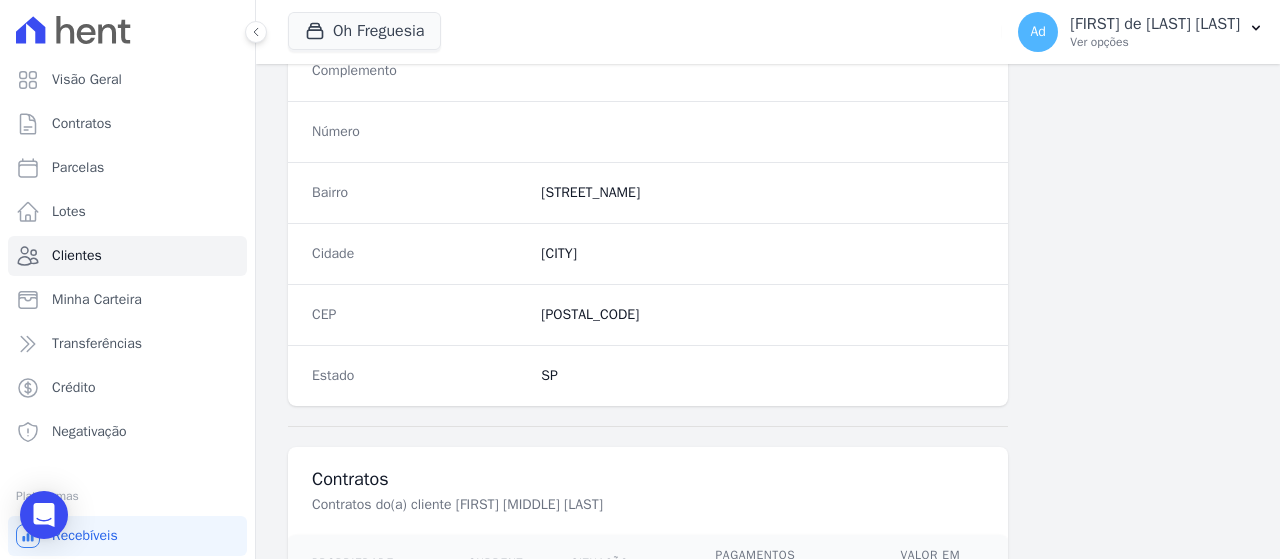 scroll, scrollTop: 1420, scrollLeft: 0, axis: vertical 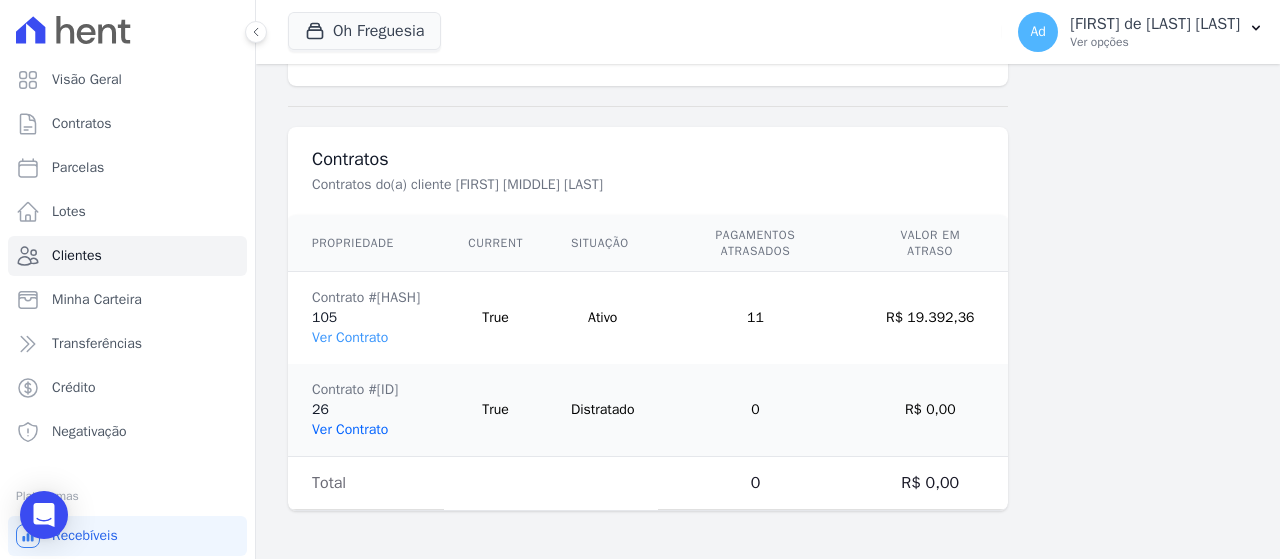 click on "Ver Contrato" at bounding box center (350, 429) 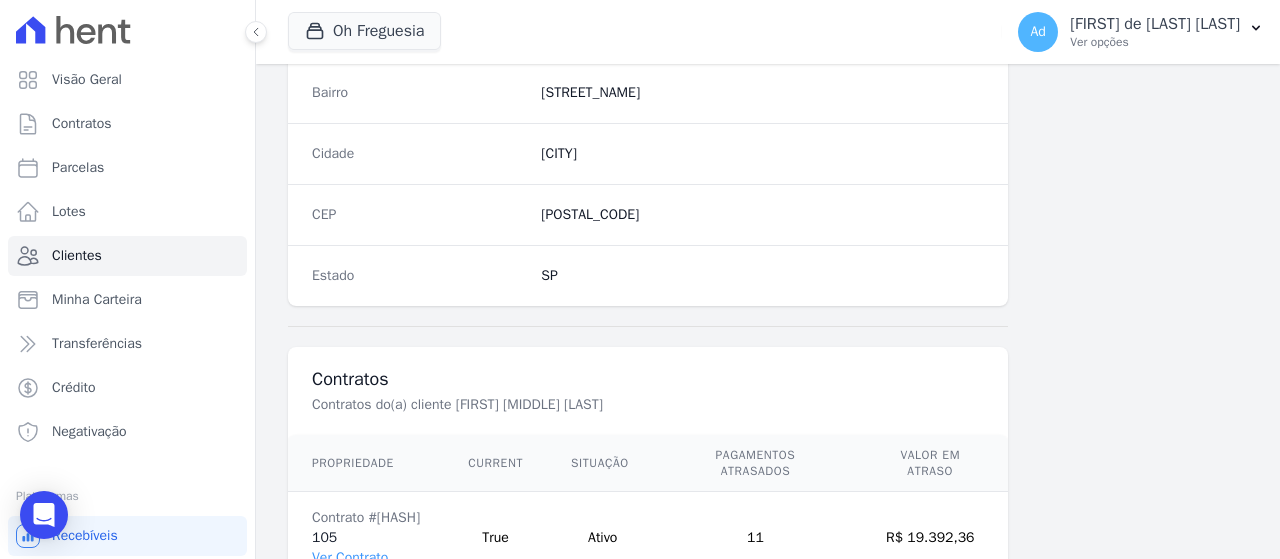 scroll, scrollTop: 1420, scrollLeft: 0, axis: vertical 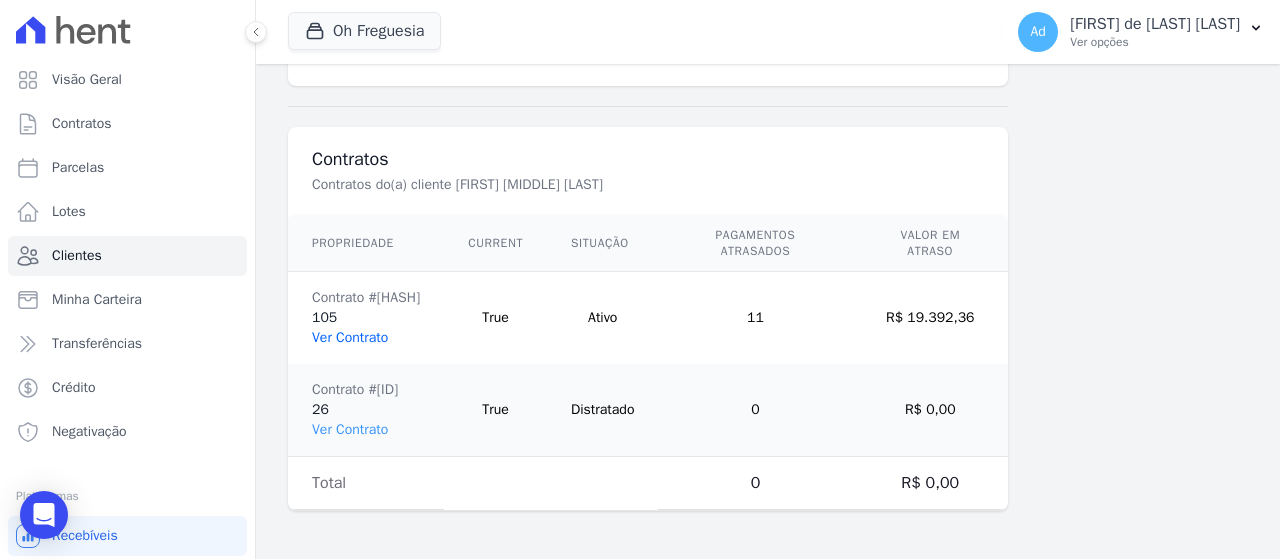 click on "Ver Contrato" at bounding box center [350, 337] 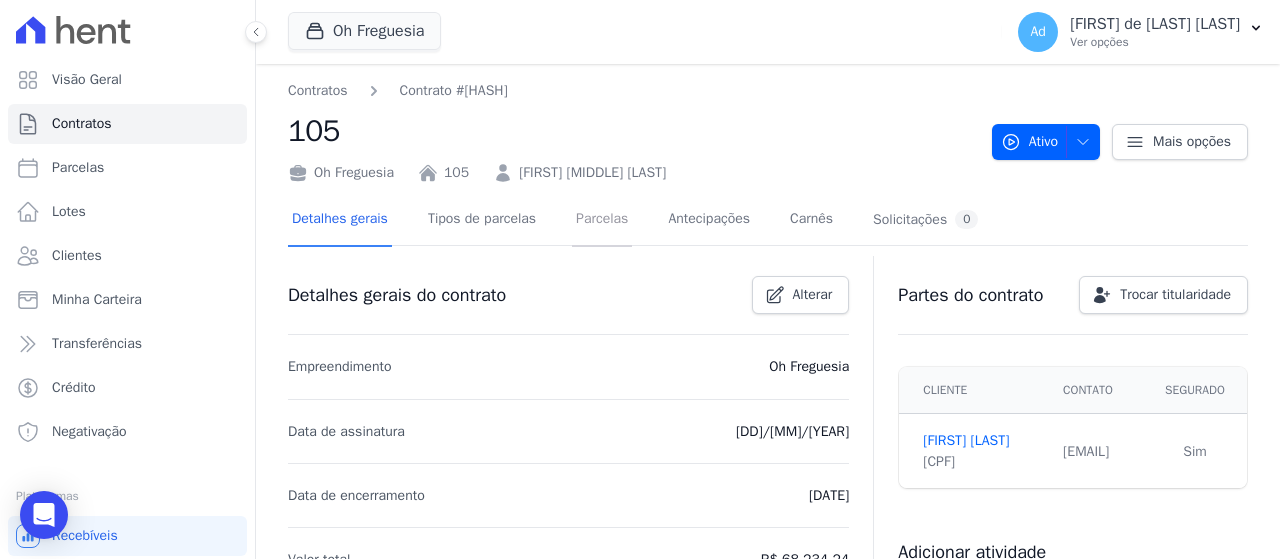 click on "Parcelas" at bounding box center (602, 220) 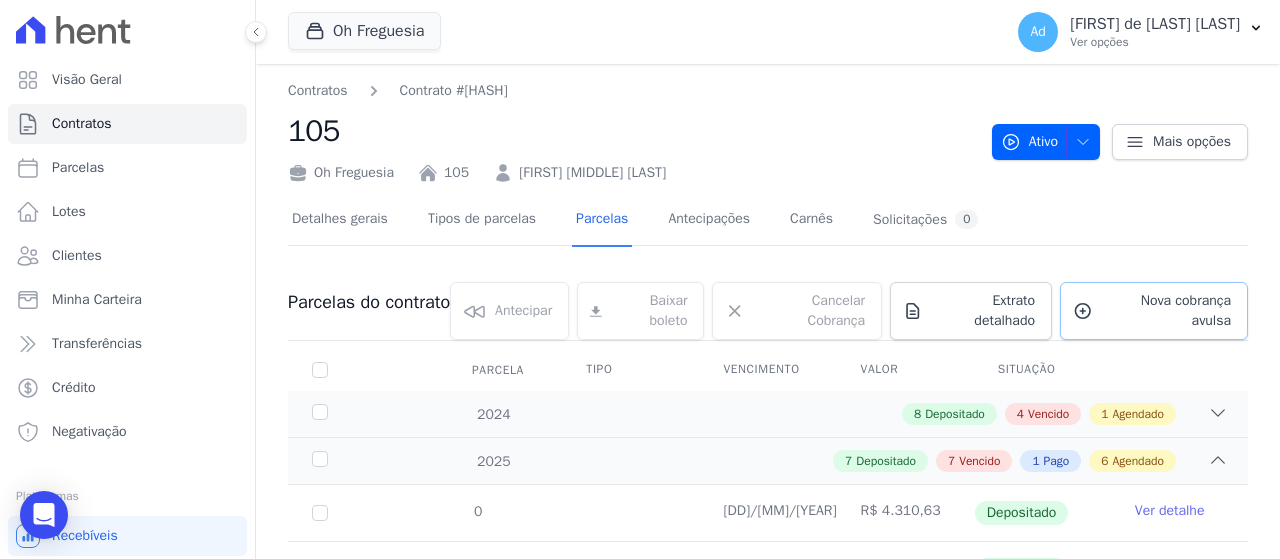click on "Nova cobrança avulsa" at bounding box center (1166, 311) 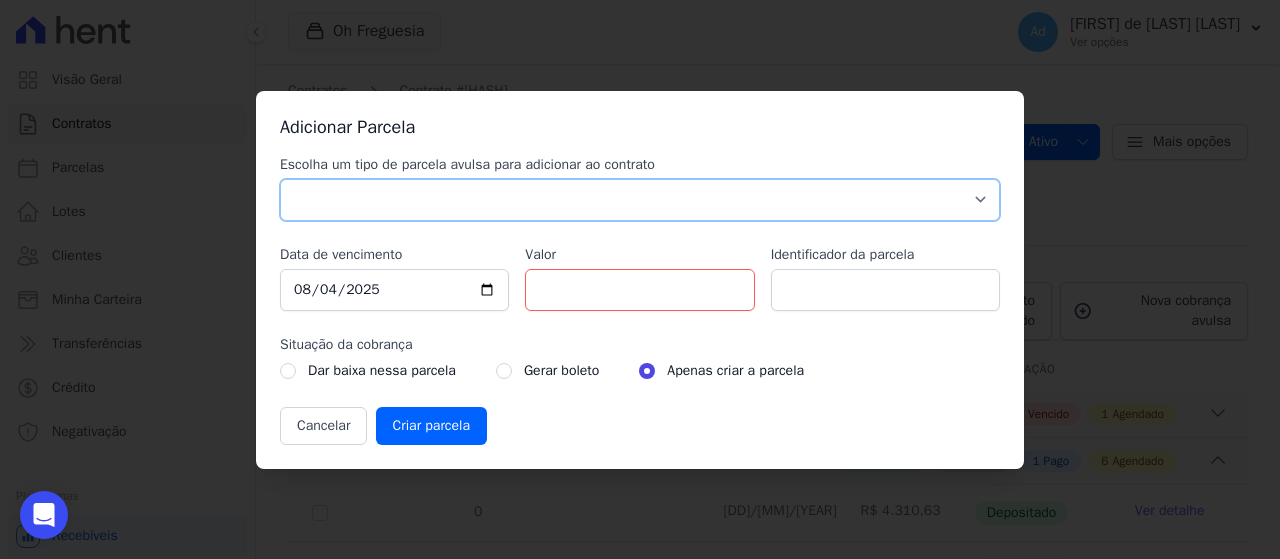 click on "Parcela Normal
Sinal
Caução
Intercalada
Chaves
Pré Chaves
Pós Chaves
Taxas
Quitação
Outros
Parcela do Cliente
Acordo
Financiamento CEF
Comissão
Antecipação" at bounding box center [640, 200] 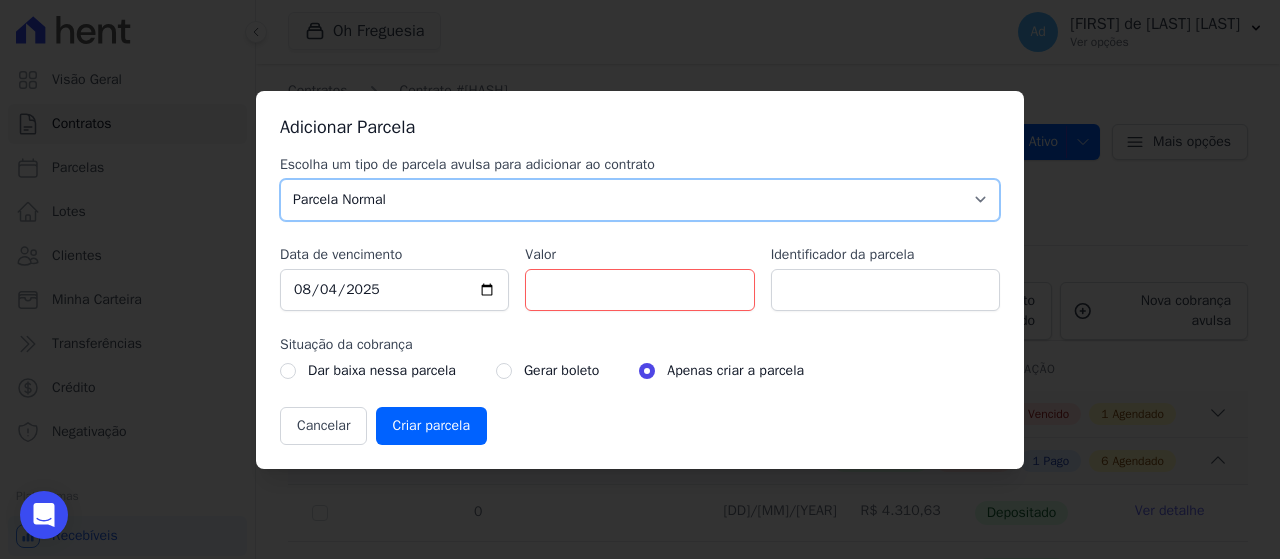 click on "Parcela Normal
Sinal
Caução
Intercalada
Chaves
Pré Chaves
Pós Chaves
Taxas
Quitação
Outros
Parcela do Cliente
Acordo
Financiamento CEF
Comissão
Antecipação" at bounding box center (640, 200) 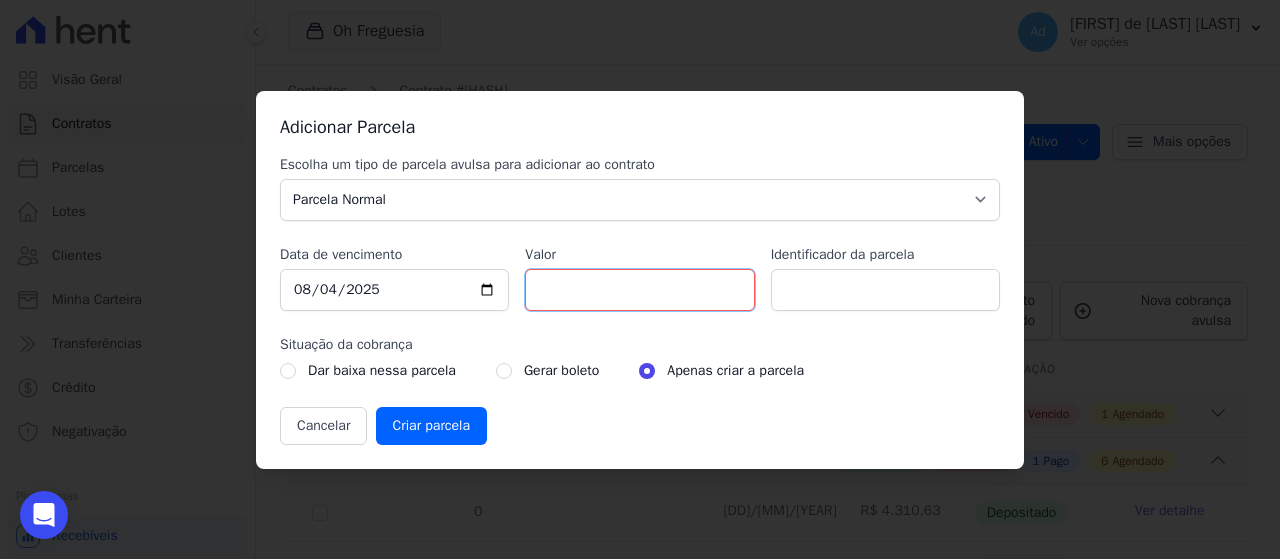 drag, startPoint x: 646, startPoint y: 286, endPoint x: 463, endPoint y: 280, distance: 183.09833 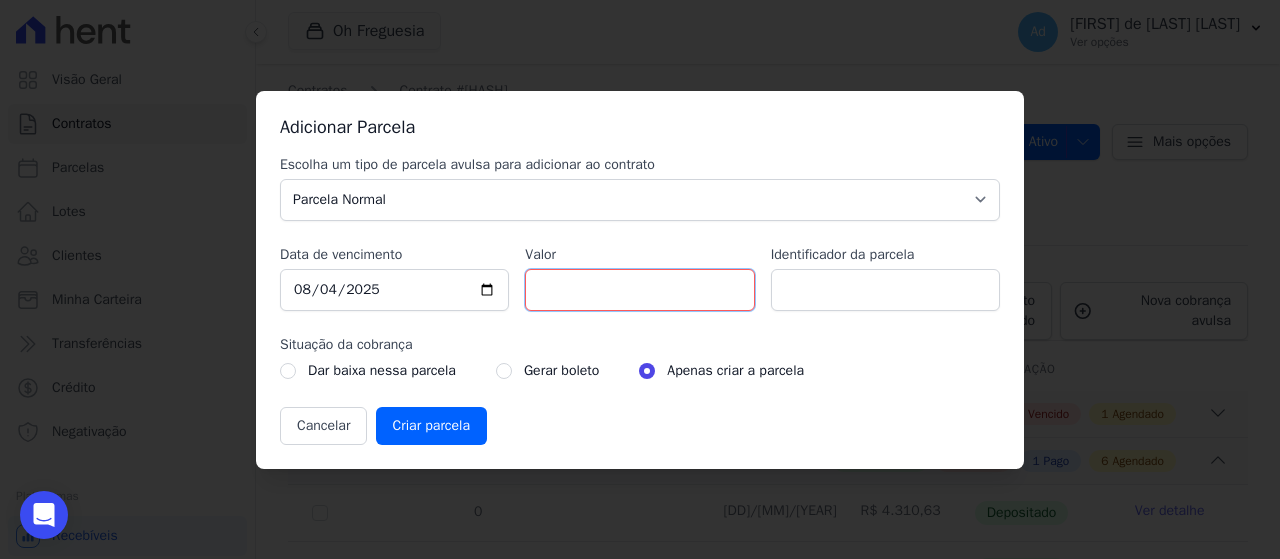click on "Escolha um tipo de parcela avulsa para adicionar ao contrato
Parcela Normal
Sinal
Caução
Intercalada
Chaves
Pré Chaves
Pós Chaves
Taxas
Quitação
Outros
Parcela do Cliente
Acordo
Financiamento CEF
Comissão
Antecipação
Data de vencimento
2025-08-04
Valor
1315.19
Identificador da parcela
Situação da cobrança
Dar baixa nessa parcela
Gerar boleto" at bounding box center [640, 300] 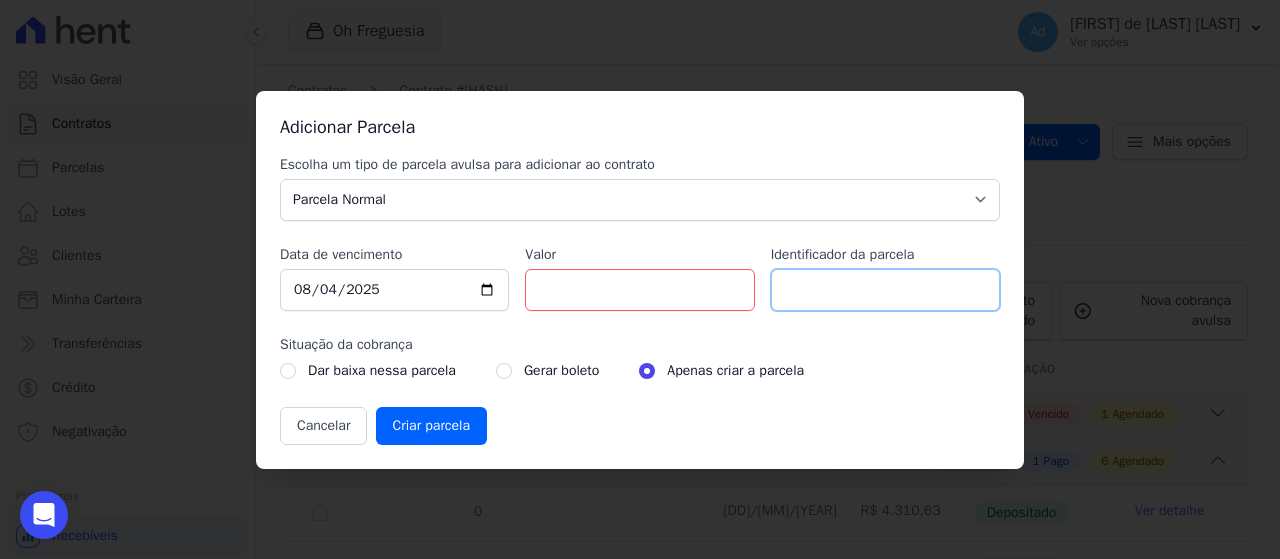 click on "Identificador da parcela" at bounding box center (885, 290) 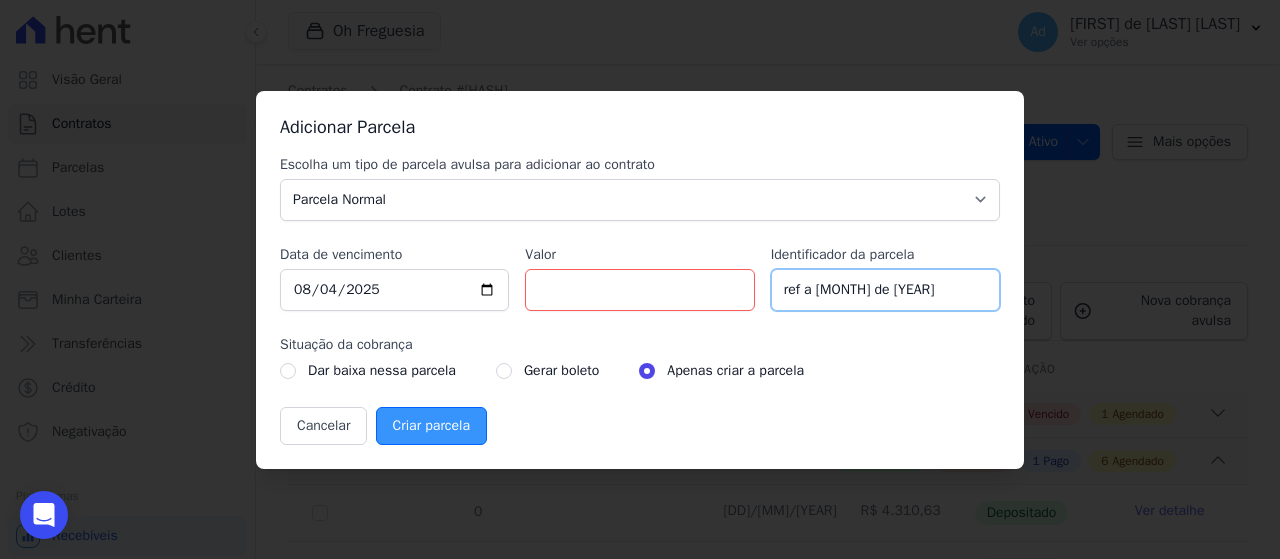 type on "ref a julho de 2025" 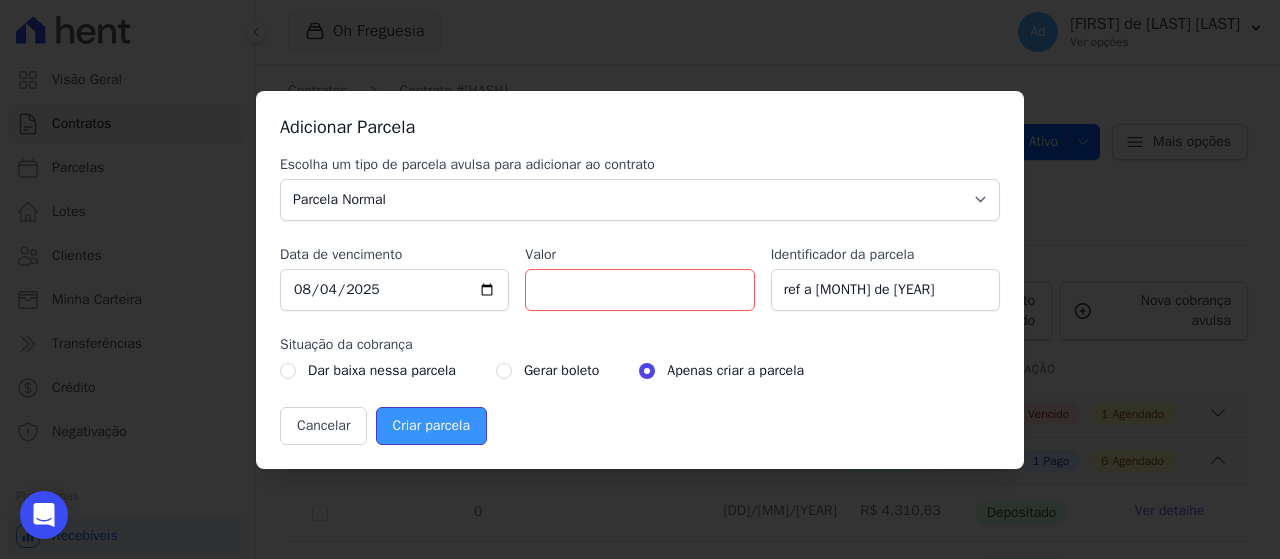 click on "Criar parcela" at bounding box center [431, 426] 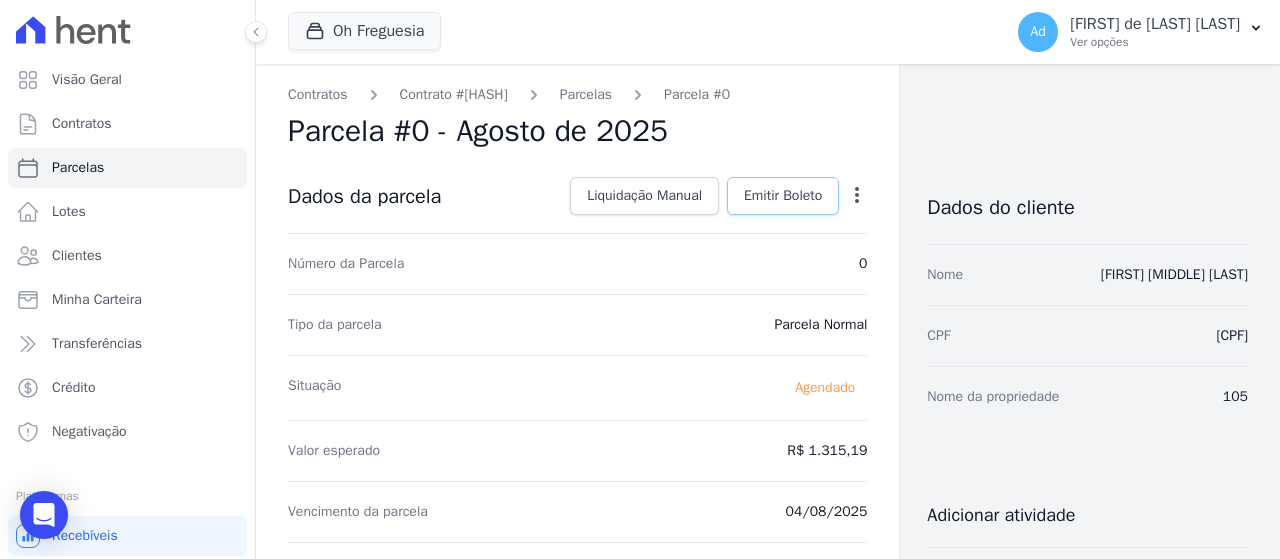 click on "Emitir Boleto" at bounding box center [783, 196] 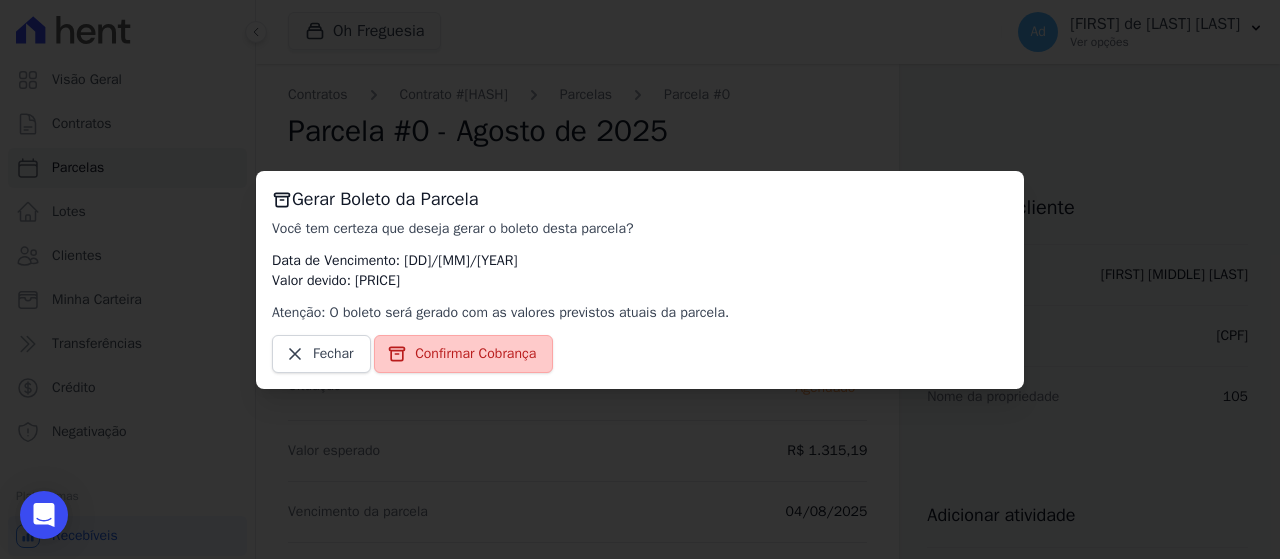 click on "Confirmar Cobrança" at bounding box center (475, 354) 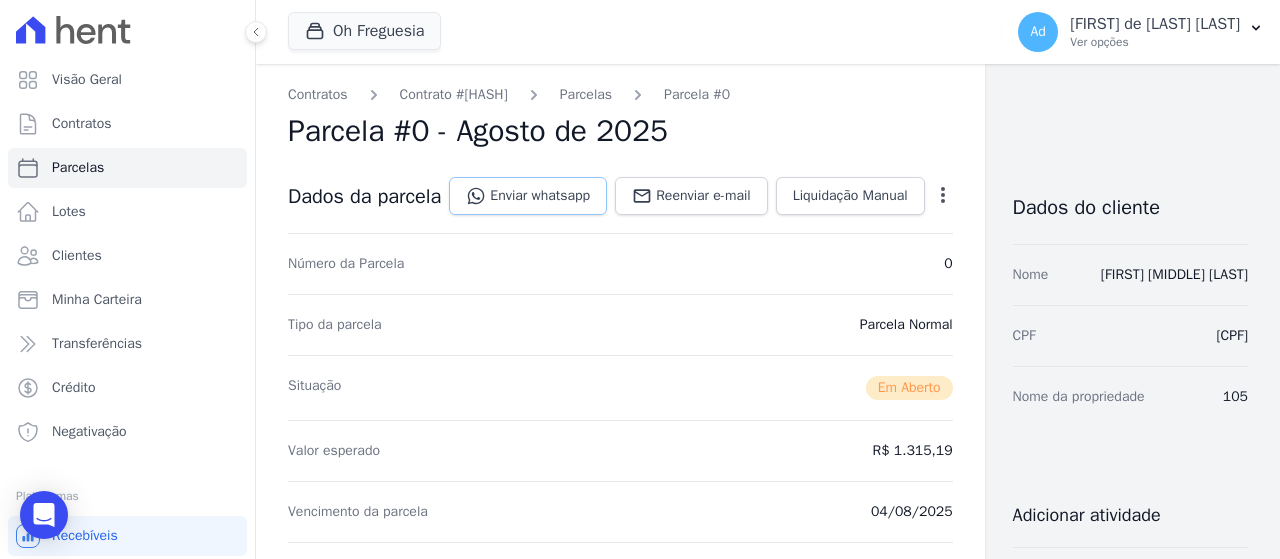 click on "Enviar whatsapp" at bounding box center (528, 196) 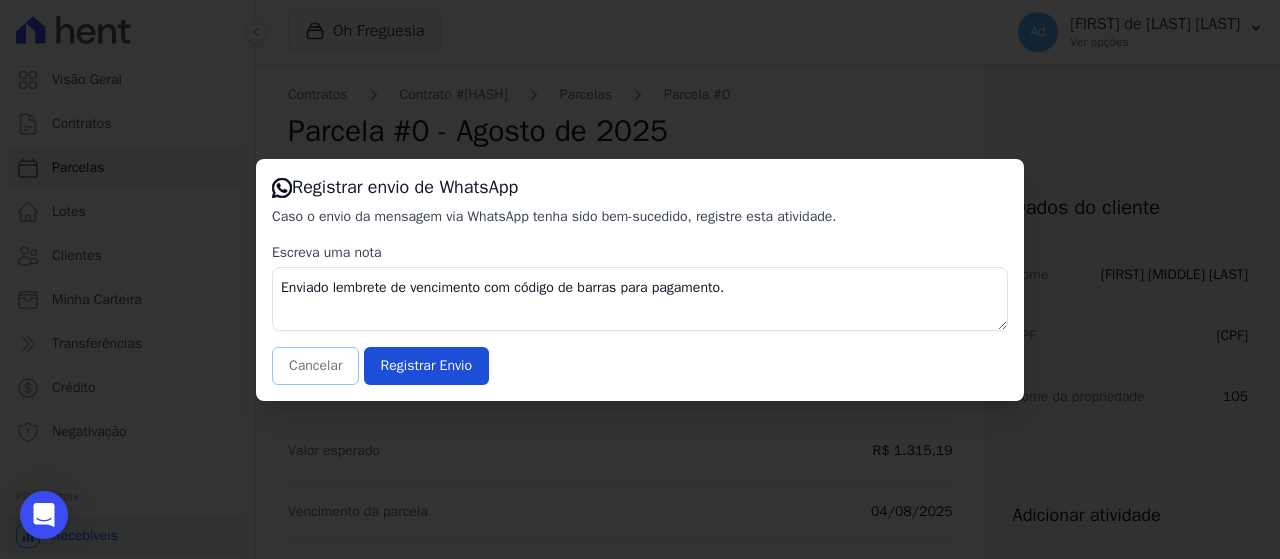 click on "Cancelar" at bounding box center (315, 366) 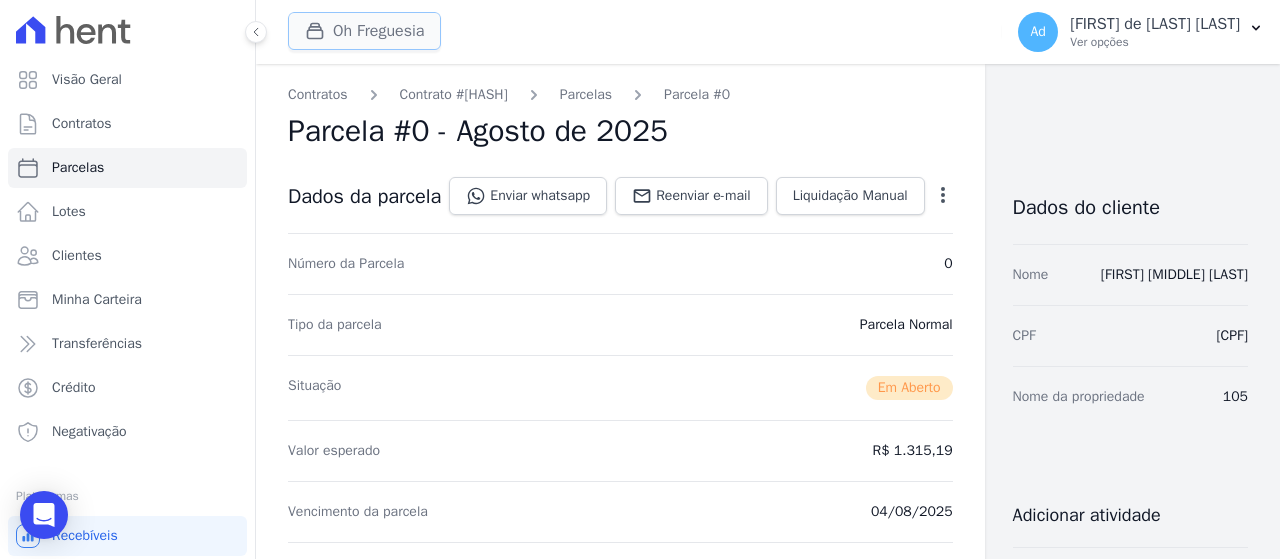 click on "Oh Freguesia" at bounding box center (364, 31) 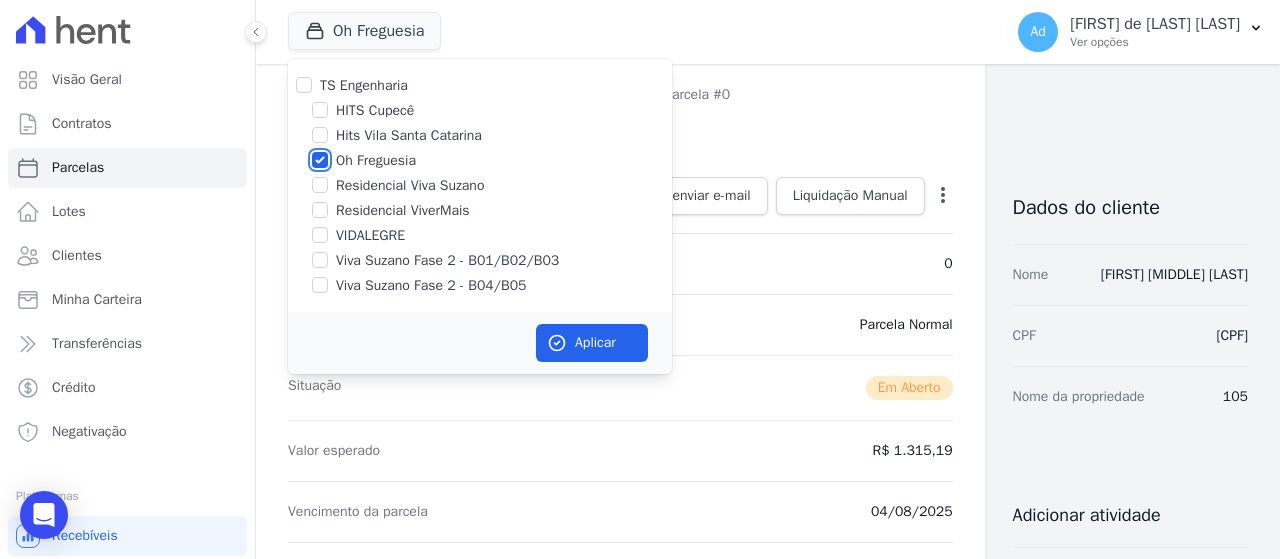 click on "Oh Freguesia" at bounding box center [320, 160] 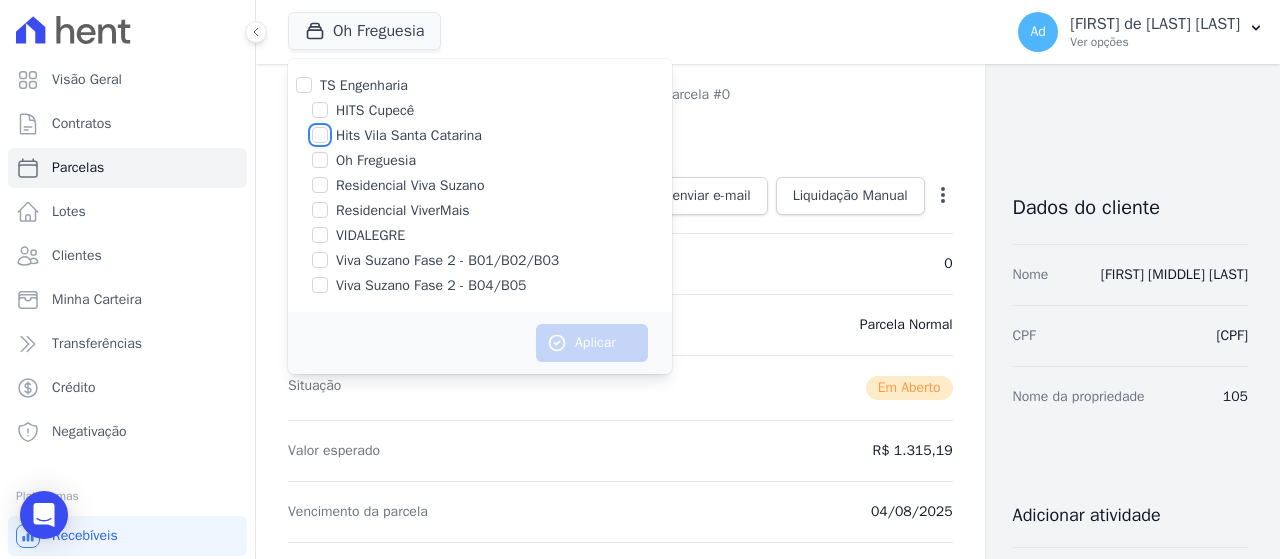 click on "Hits Vila Santa Catarina" at bounding box center [320, 135] 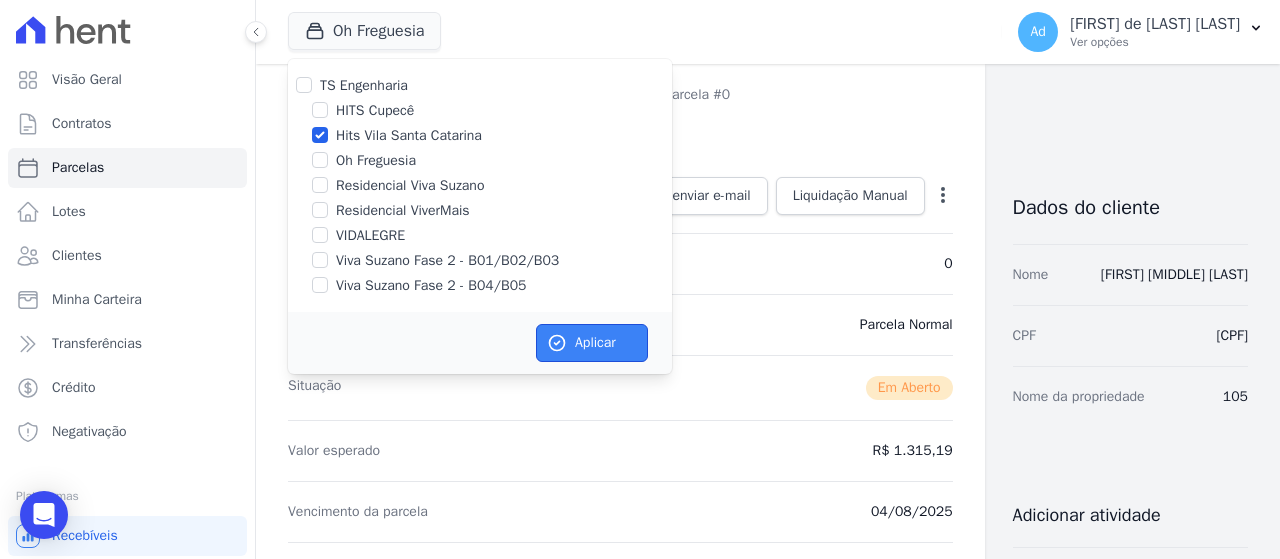 click on "Aplicar" at bounding box center [592, 343] 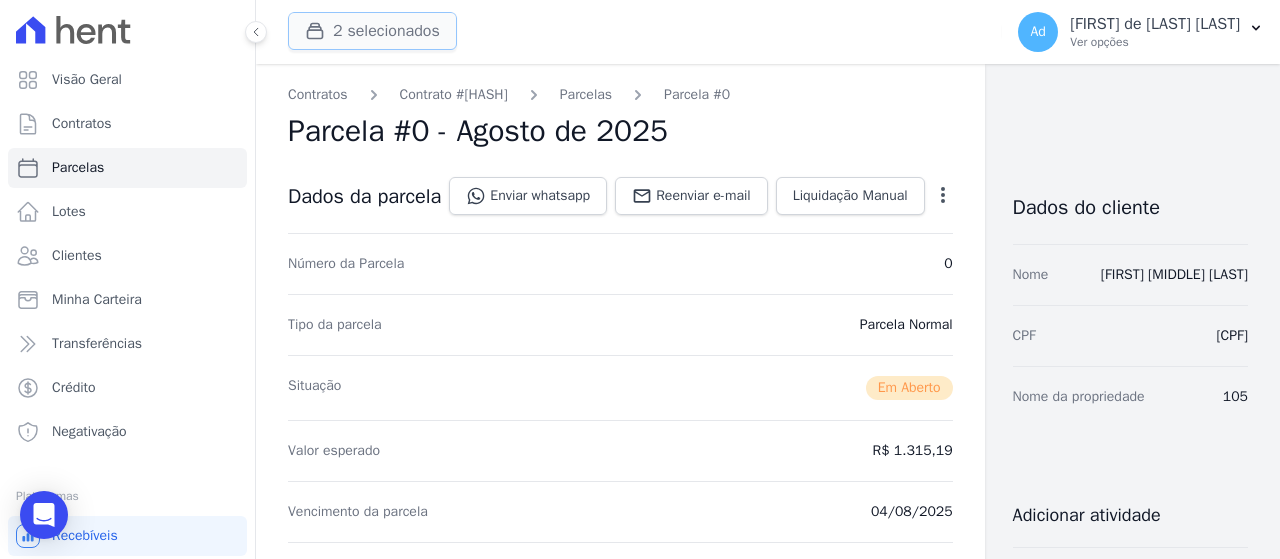 click on "2 selecionados" at bounding box center [372, 31] 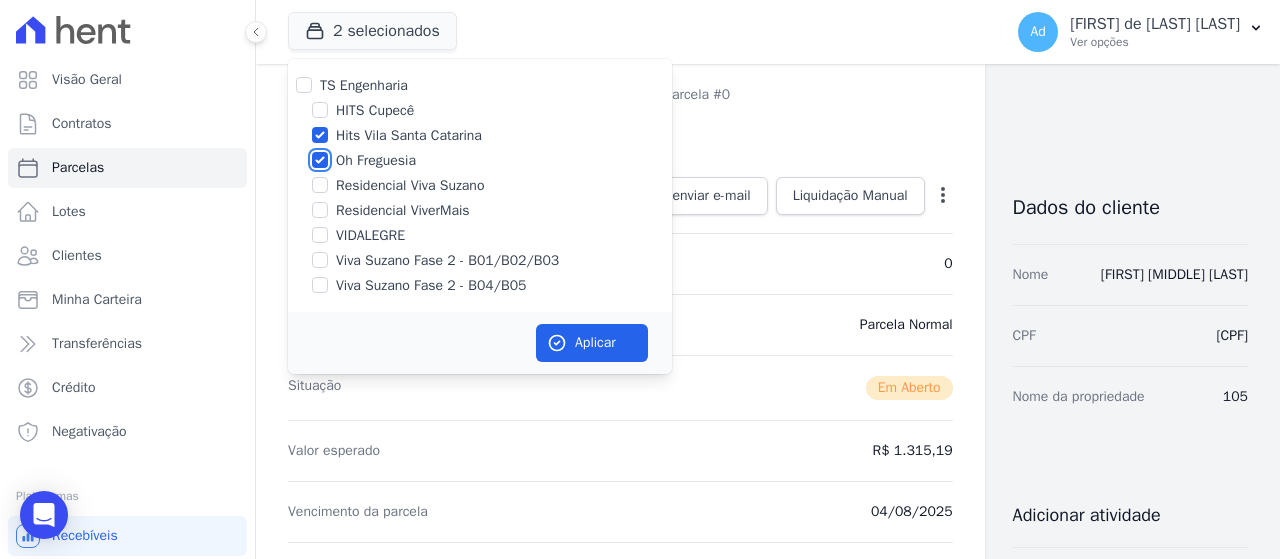 click on "Oh Freguesia" at bounding box center (320, 160) 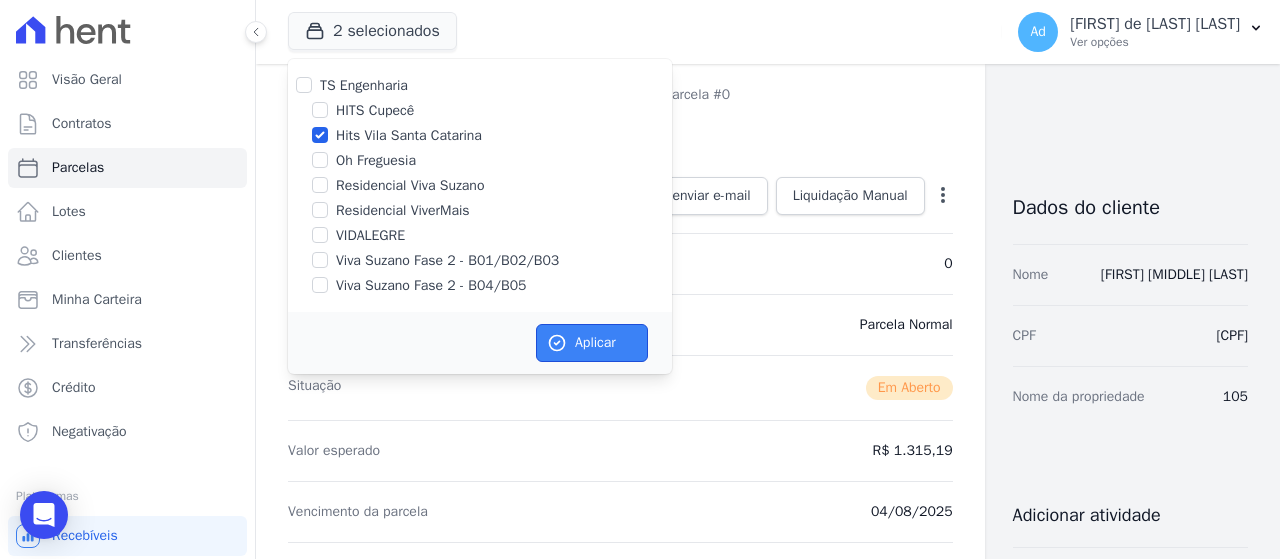 click on "Aplicar" at bounding box center [592, 343] 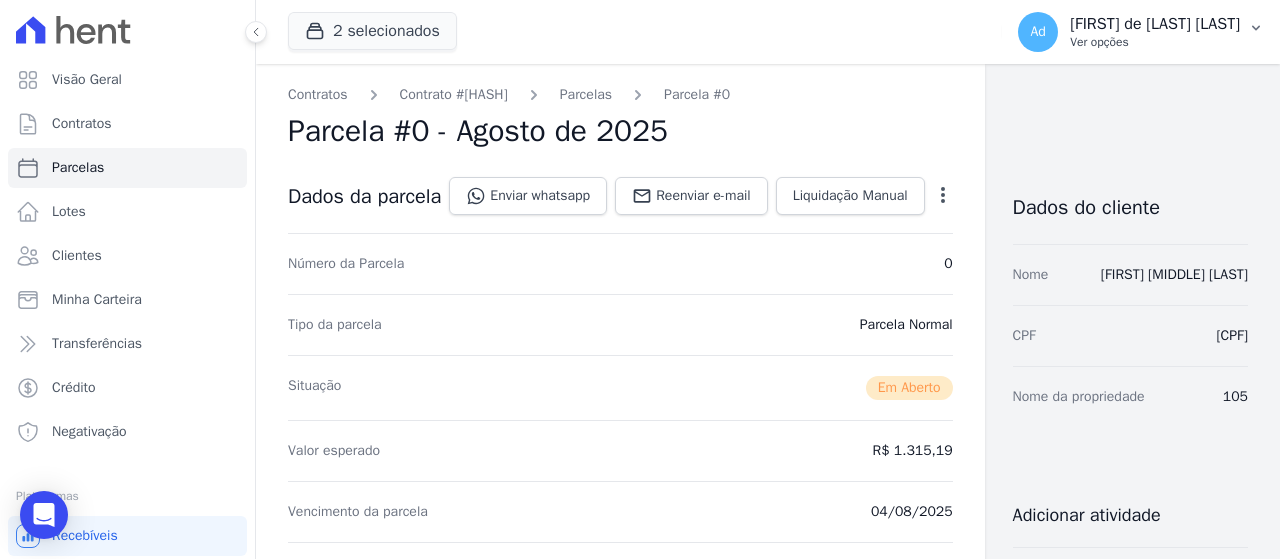 click on "Ver opções" at bounding box center (1155, 42) 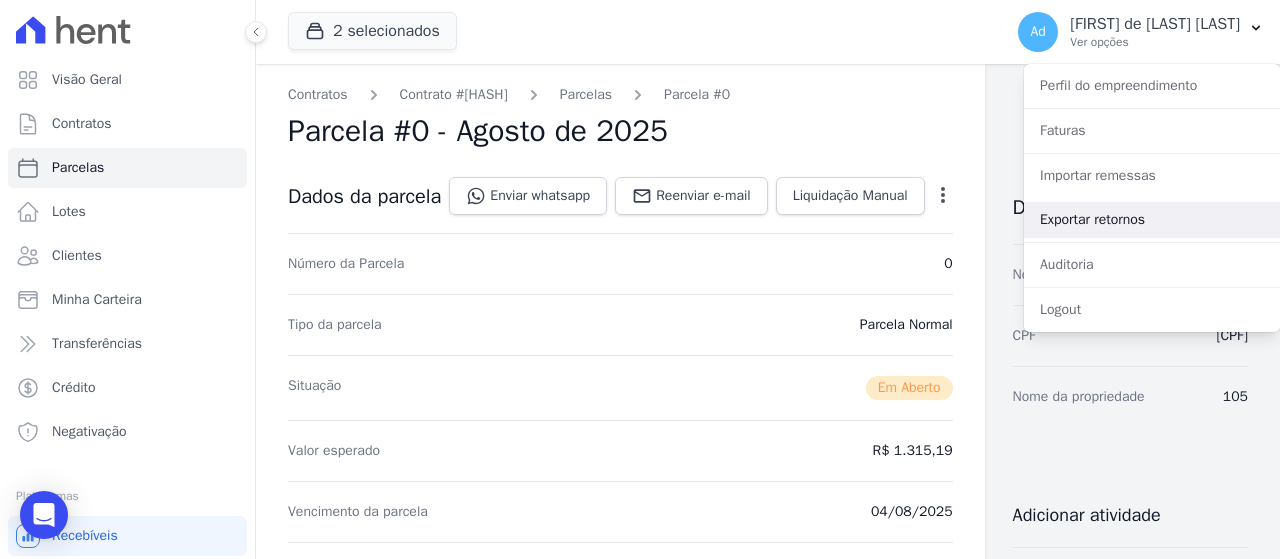 click on "Exportar retornos" at bounding box center [1152, 220] 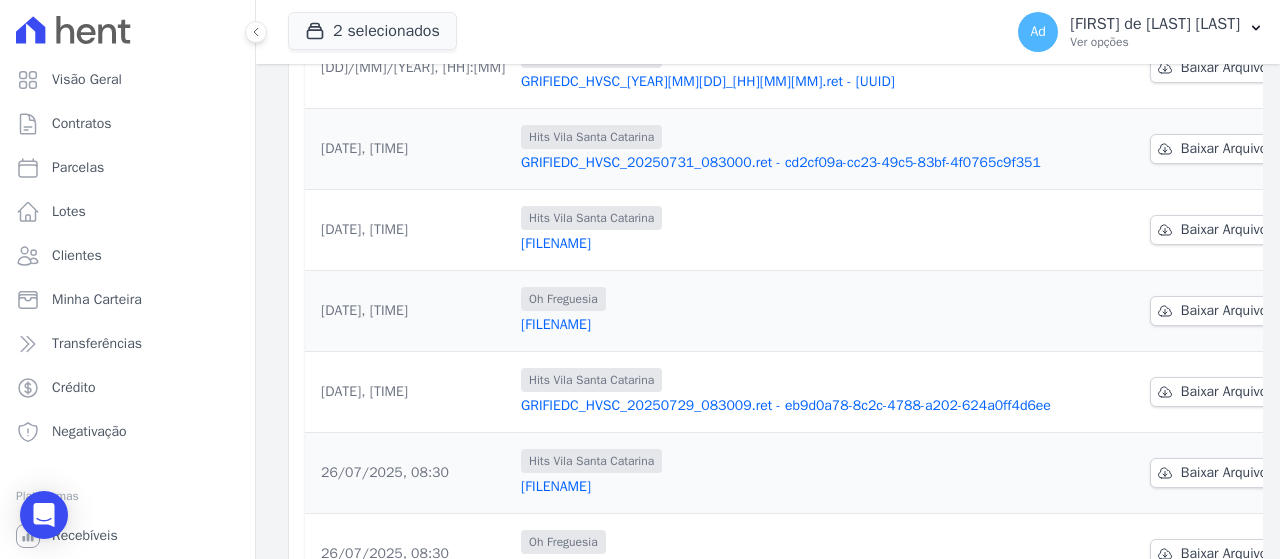 scroll, scrollTop: 745, scrollLeft: 0, axis: vertical 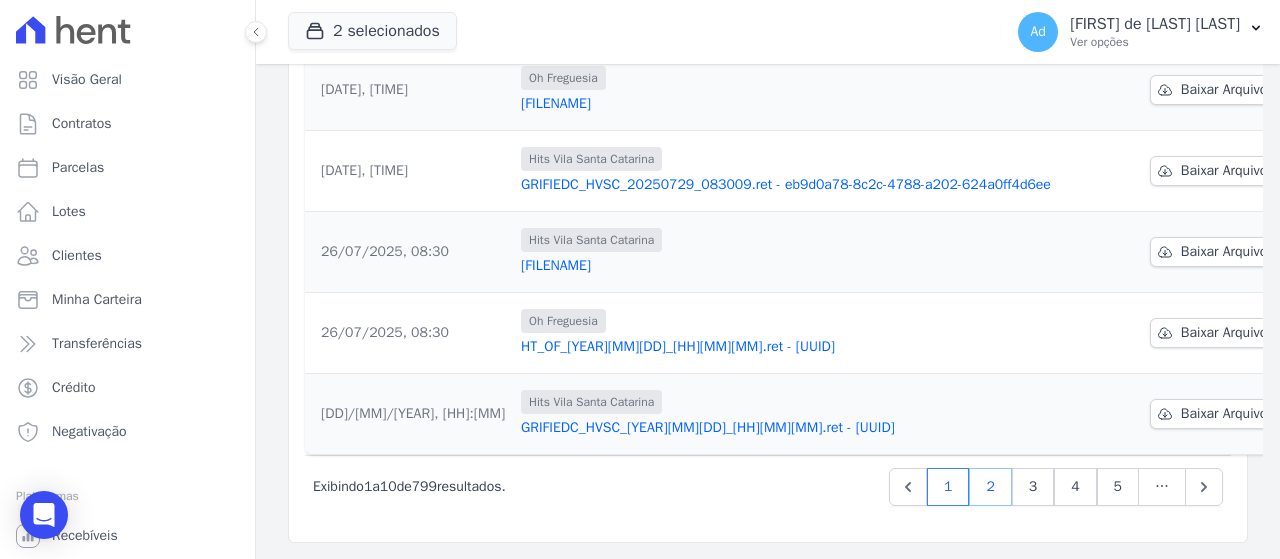 click on "2" at bounding box center (990, 487) 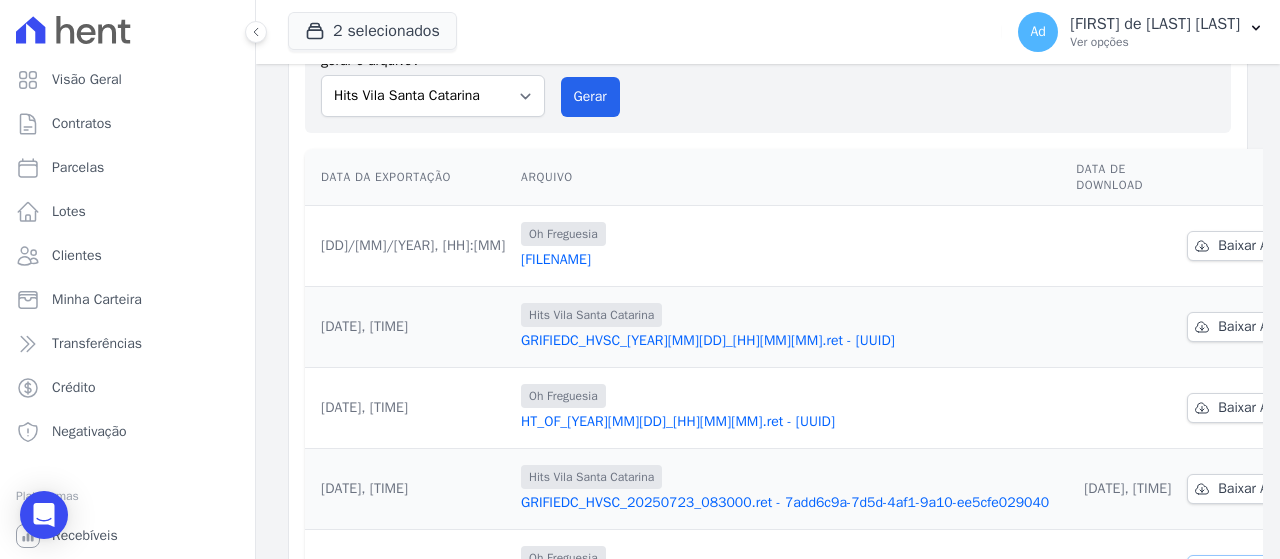 scroll, scrollTop: 360, scrollLeft: 0, axis: vertical 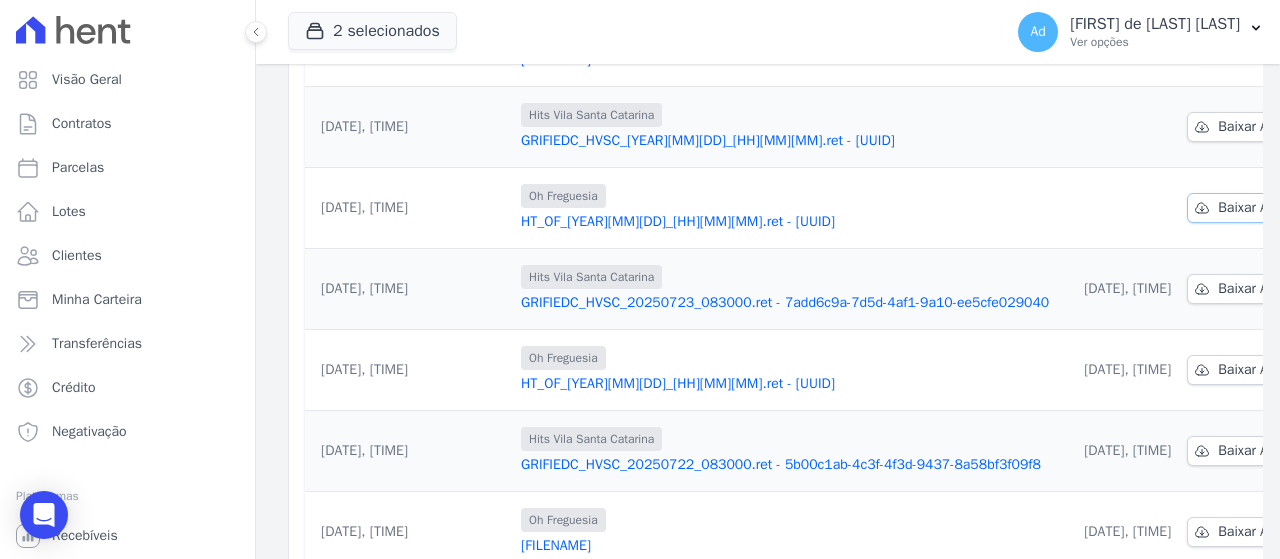 click on "Baixar Arquivo" at bounding box center [1261, 208] 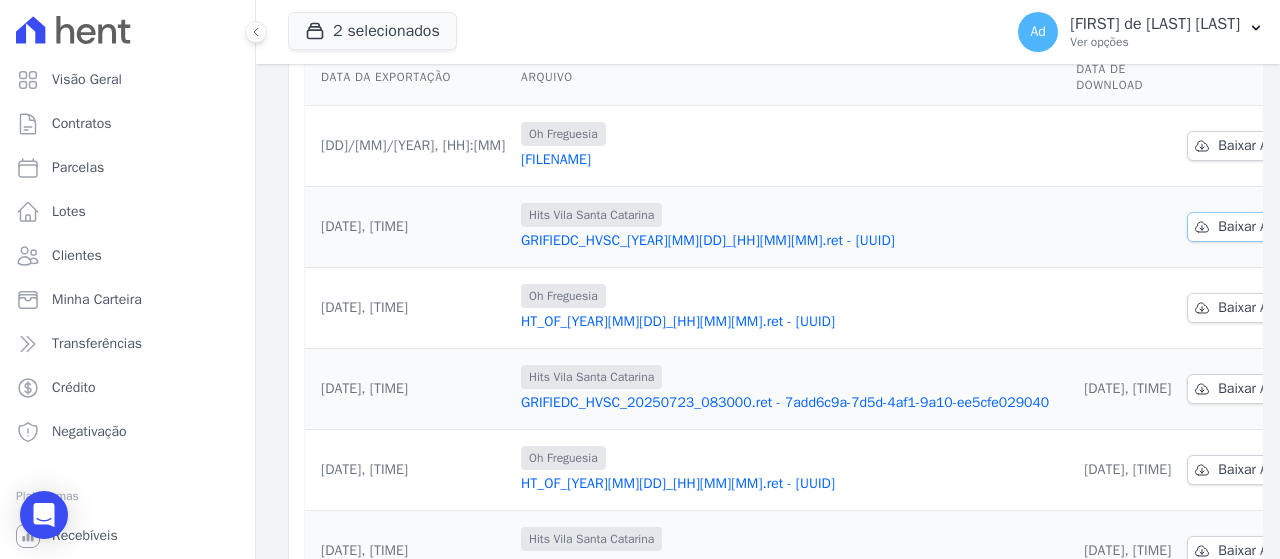 click on "Baixar Arquivo" at bounding box center [1261, 227] 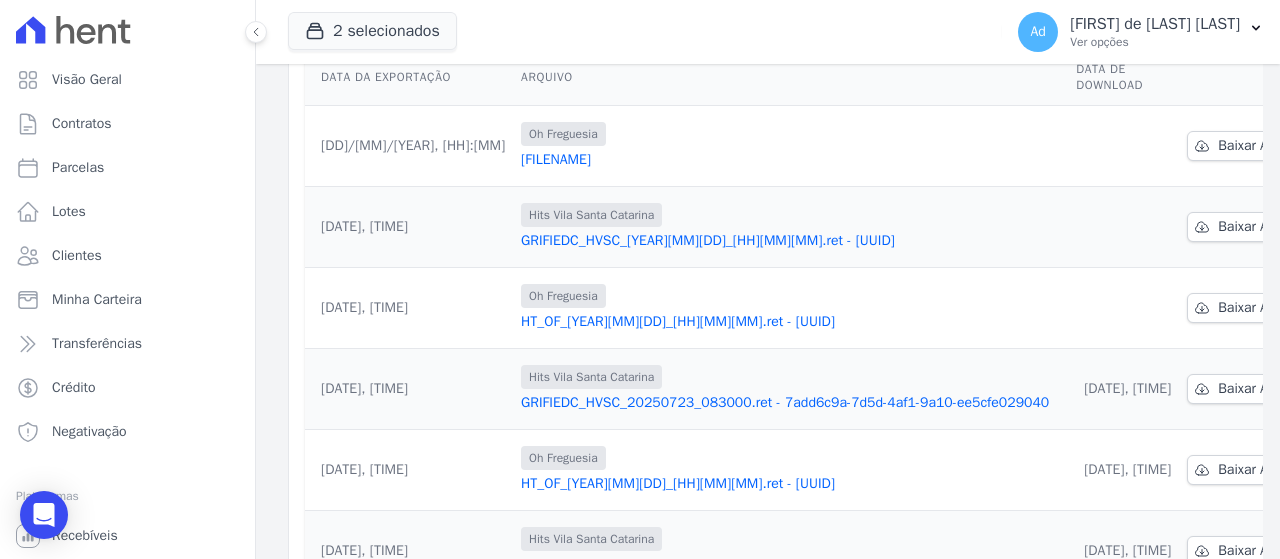 click on "2 selecionados
TS Engenharia
HITS Cupecê
Hits Vila Santa Catarina
Oh Freguesia
Residencial Viva Suzano
Residencial ViverMais" at bounding box center [641, 32] 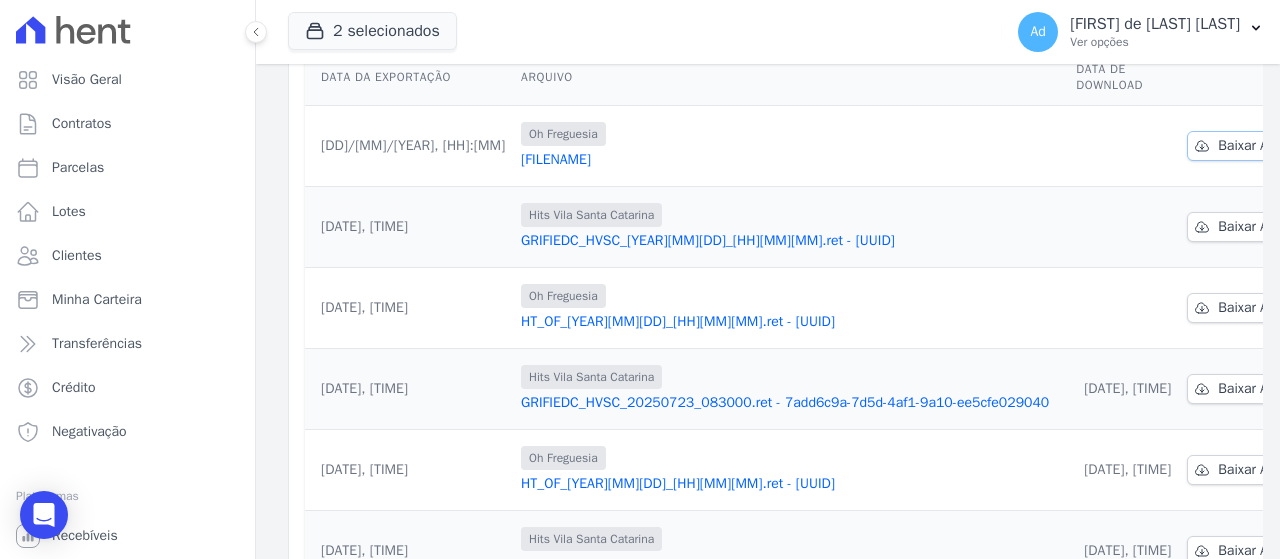 click on "Baixar Arquivo" at bounding box center (1261, 146) 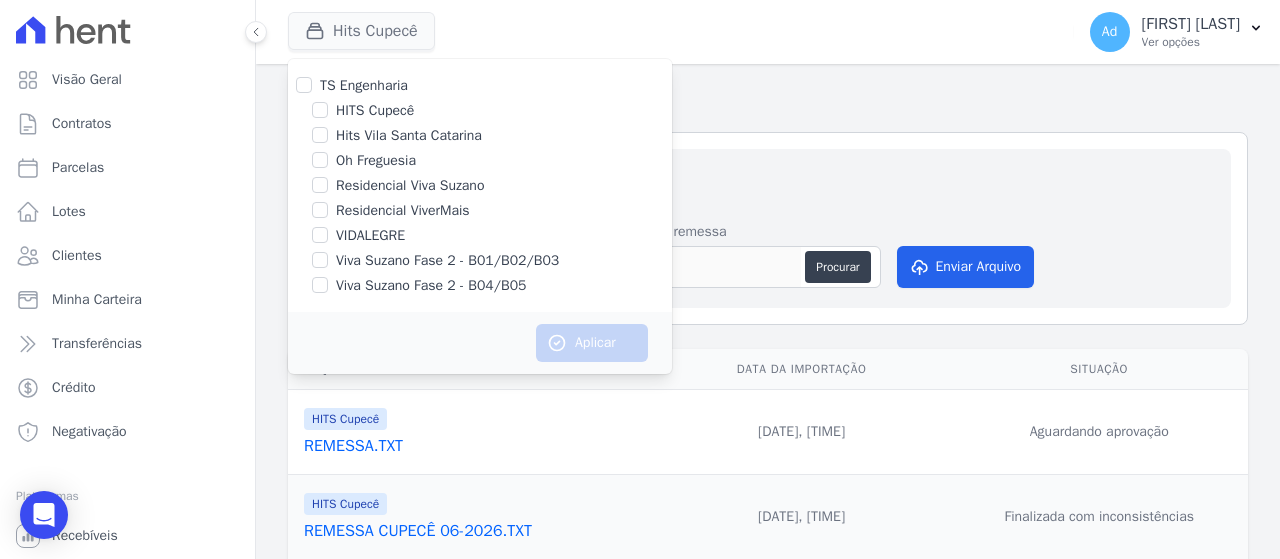 scroll, scrollTop: 0, scrollLeft: 0, axis: both 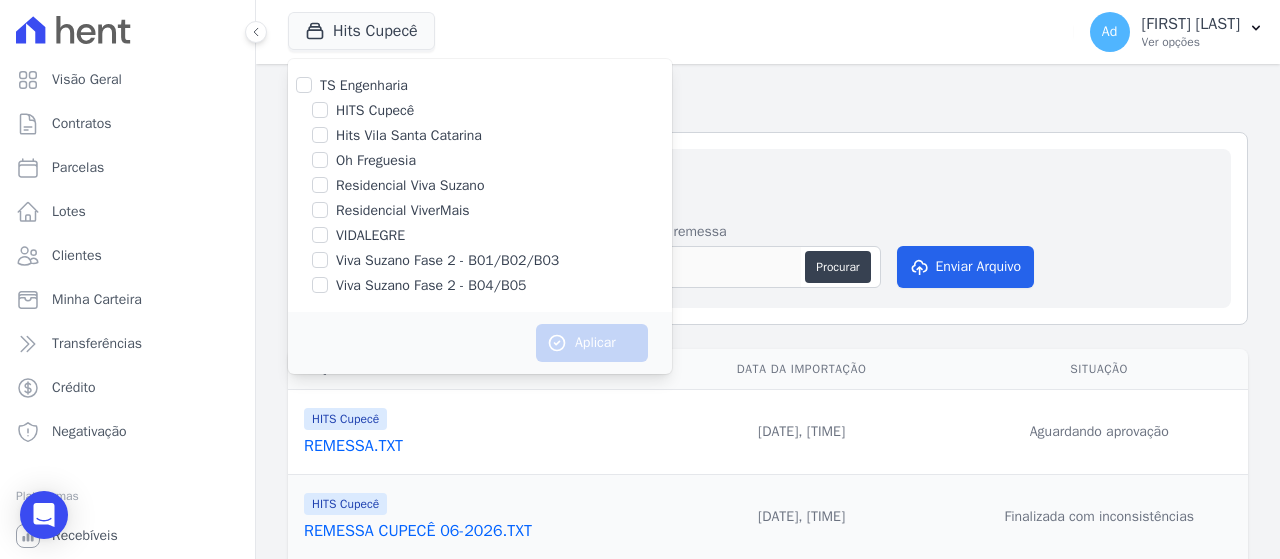 click on "Hits Cupecê
TS Engenharia
HITS Cupecê
Hits Vila Santa Catarina
Oh Freguesia
Residencial Viva Suzano" at bounding box center [677, 32] 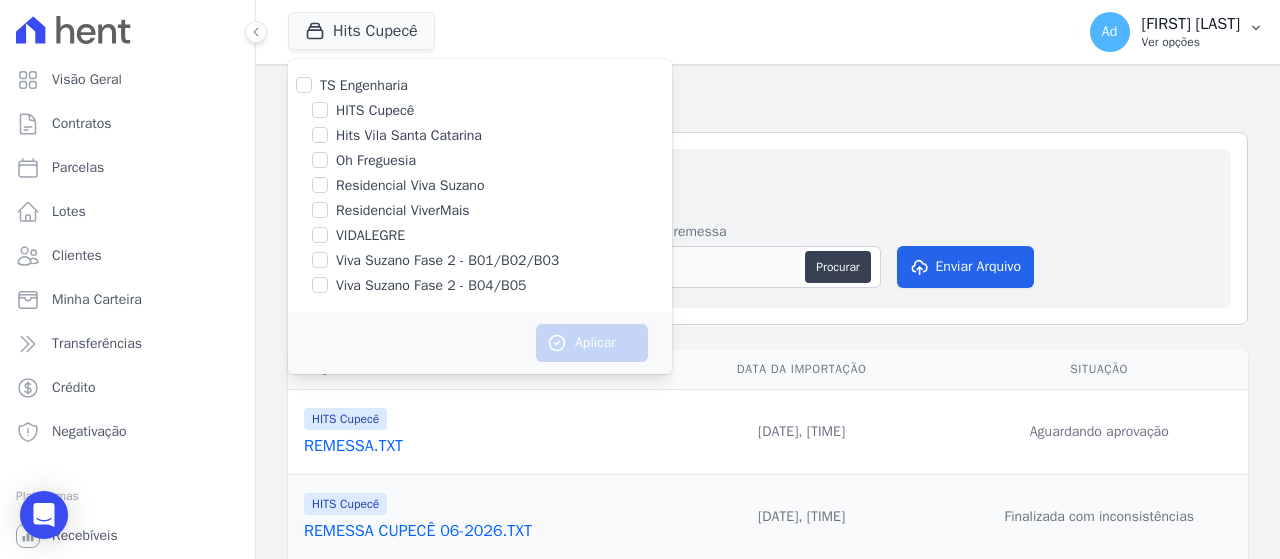 click on "Ad
[FIRST] [LAST]
Ver opções" at bounding box center [1177, 32] 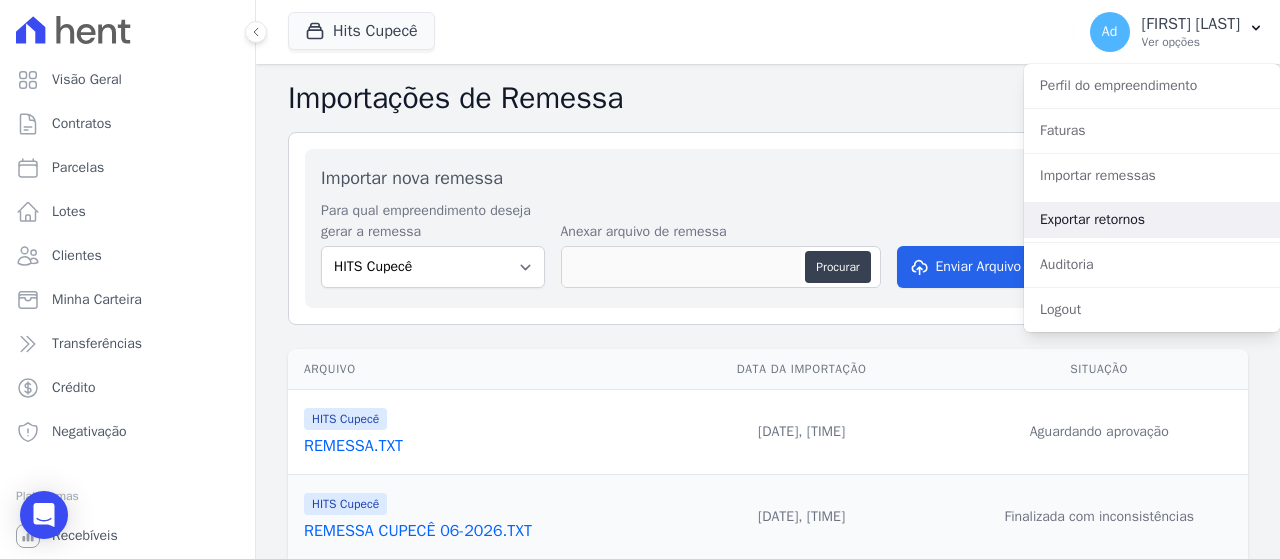 click on "Exportar retornos" at bounding box center [1152, 220] 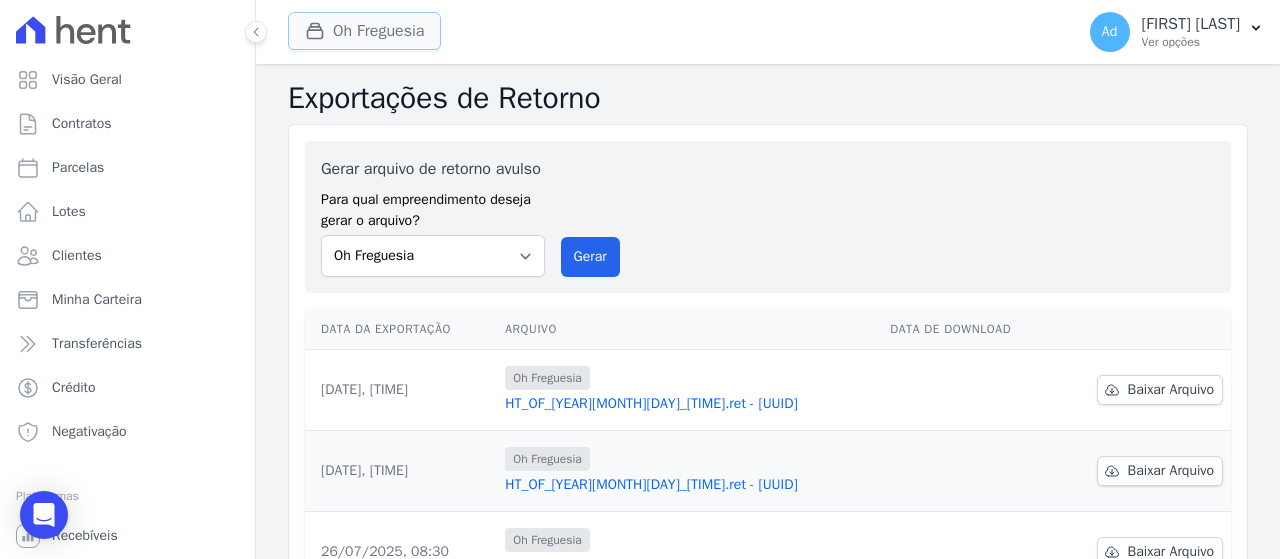 click on "Oh Freguesia" at bounding box center [364, 31] 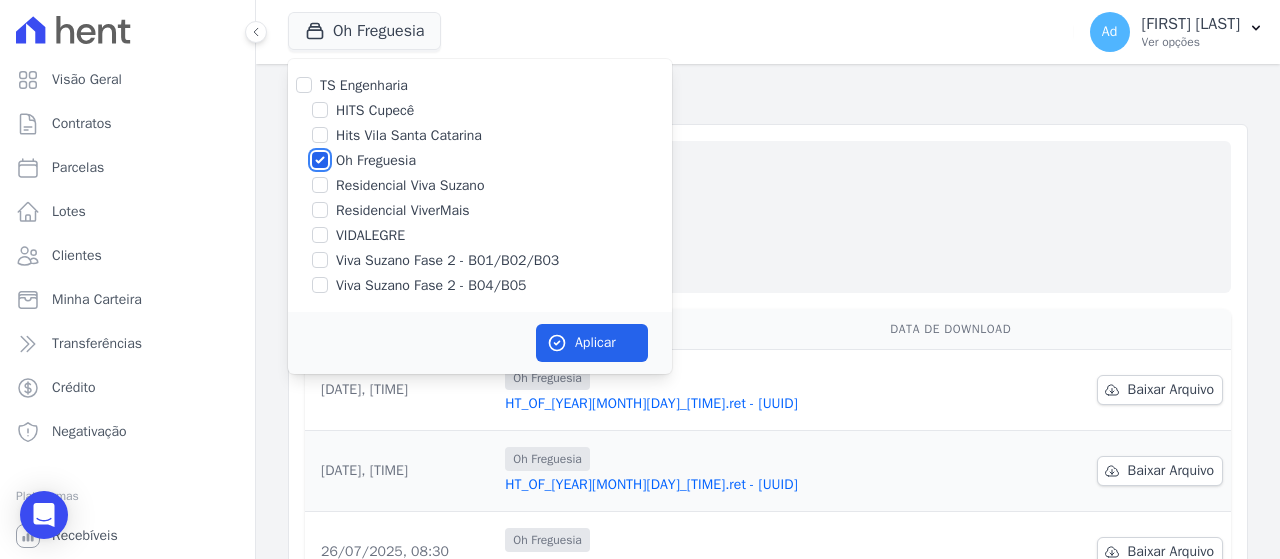 click on "Oh Freguesia" at bounding box center (320, 160) 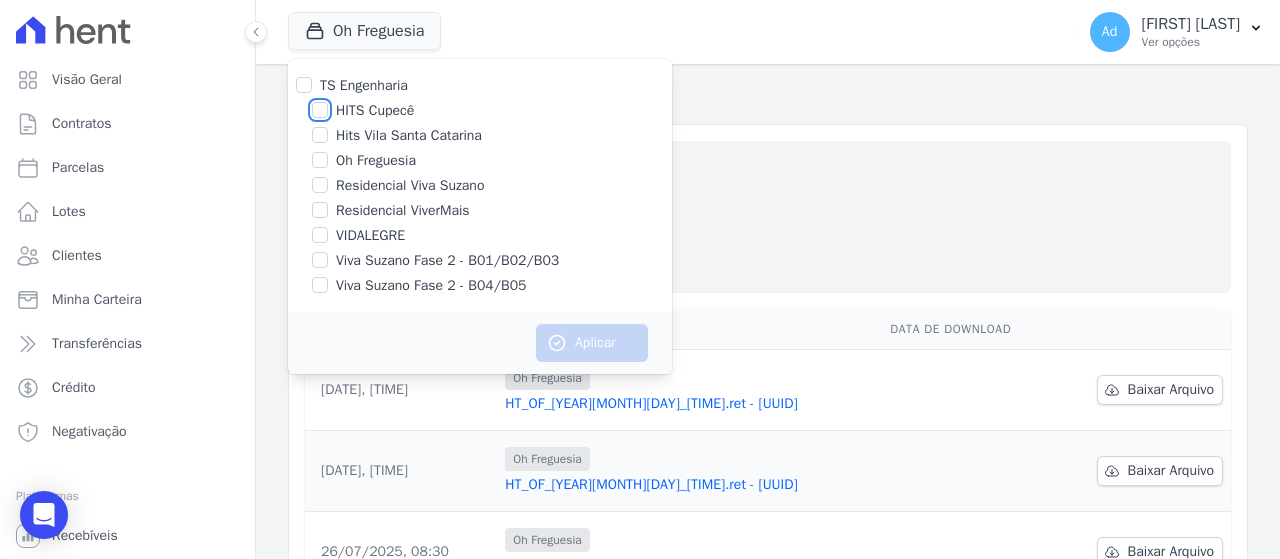 click on "HITS Cupecê" at bounding box center (320, 110) 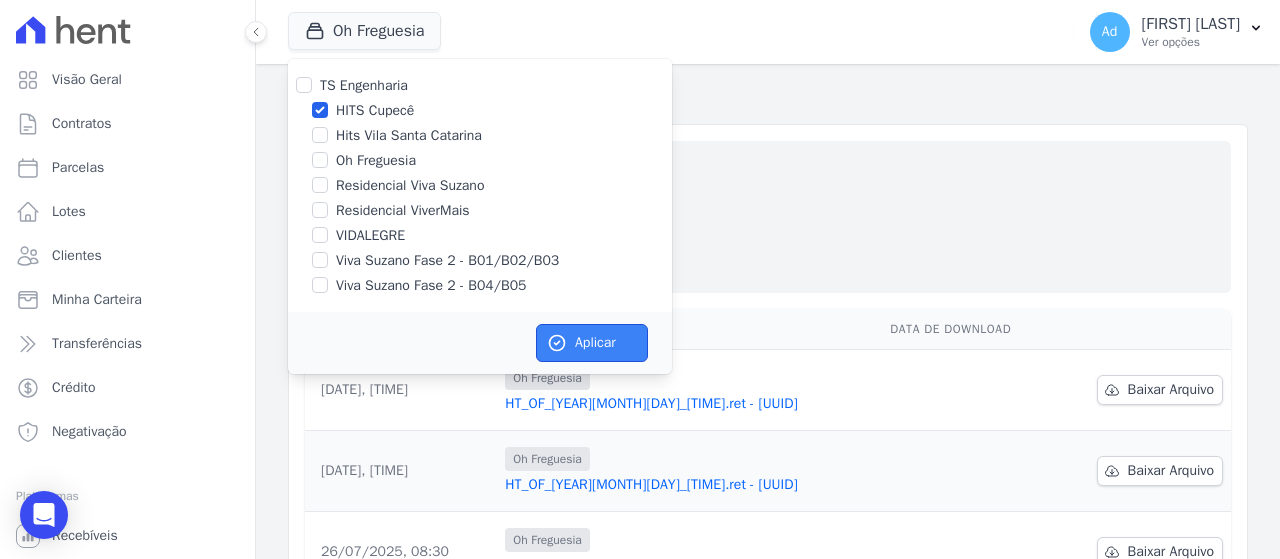 click on "Aplicar" at bounding box center (592, 343) 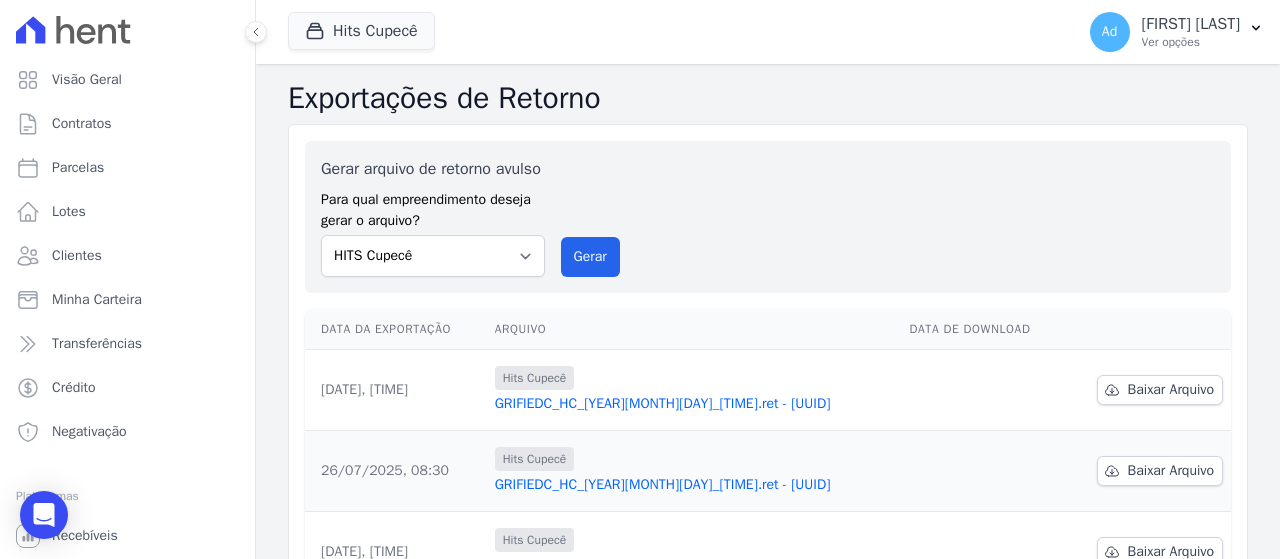 scroll, scrollTop: 400, scrollLeft: 0, axis: vertical 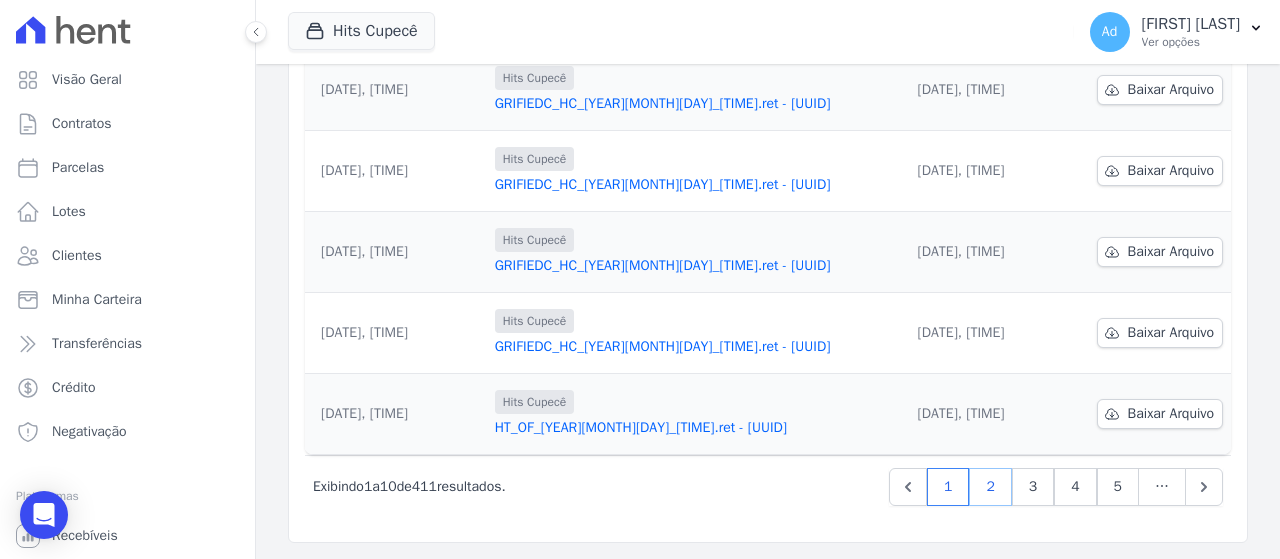 click on "2" at bounding box center [990, 487] 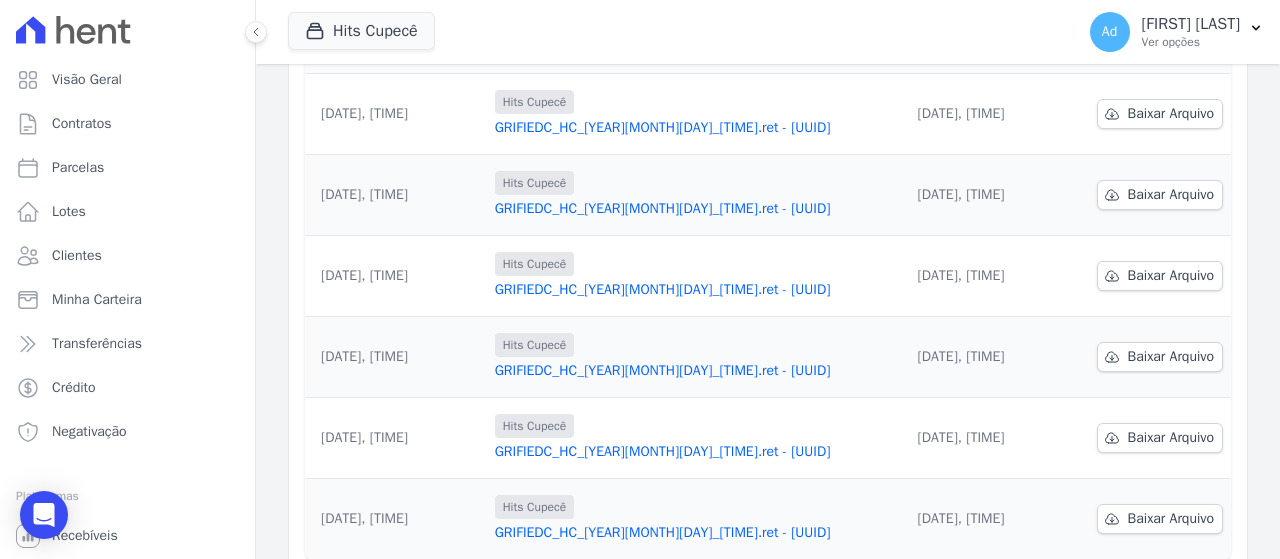 scroll, scrollTop: 760, scrollLeft: 0, axis: vertical 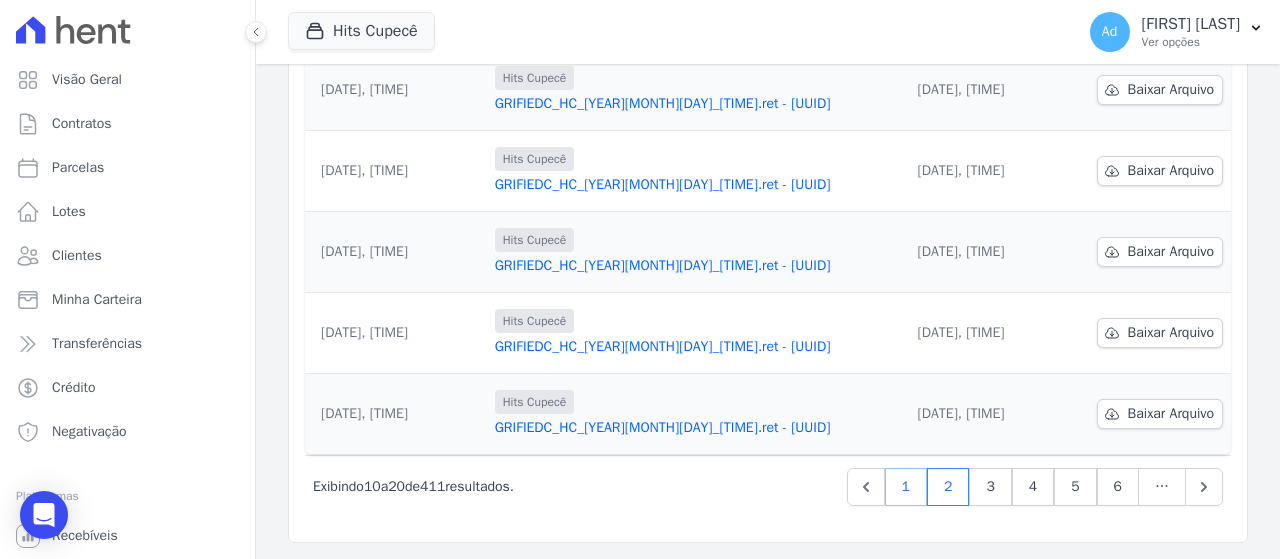 click on "1" at bounding box center [906, 487] 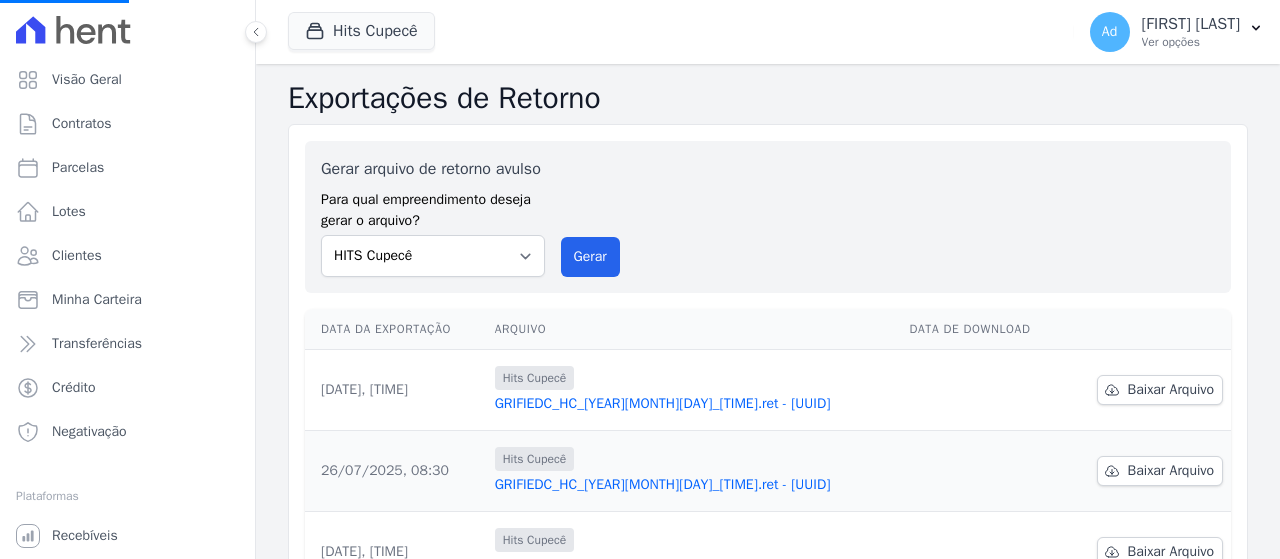 scroll, scrollTop: 300, scrollLeft: 0, axis: vertical 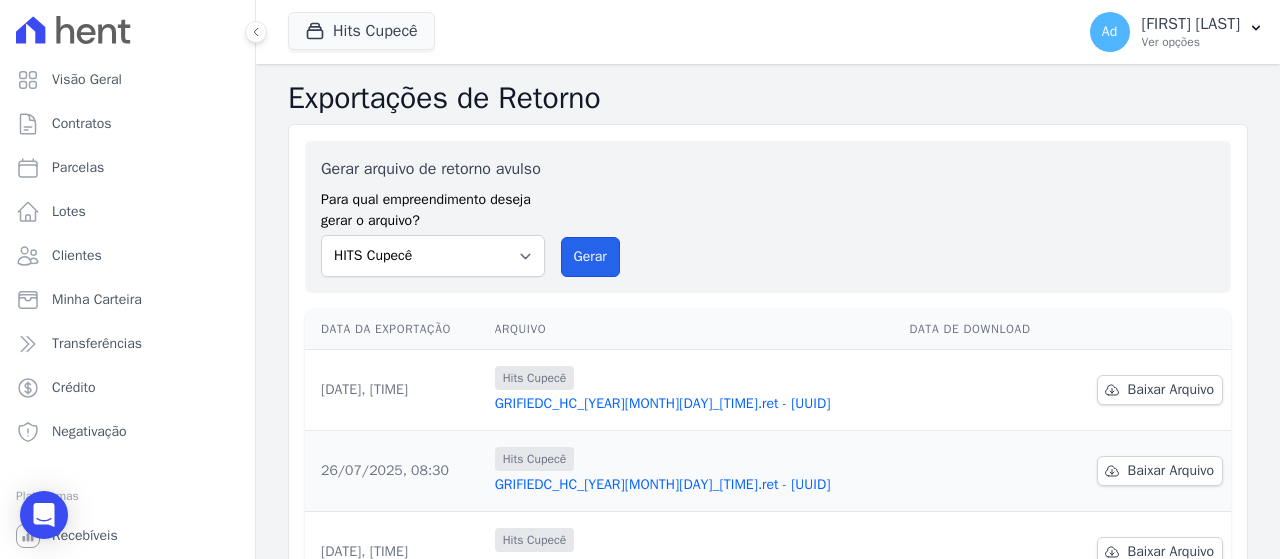 click on "Gerar" at bounding box center (590, 257) 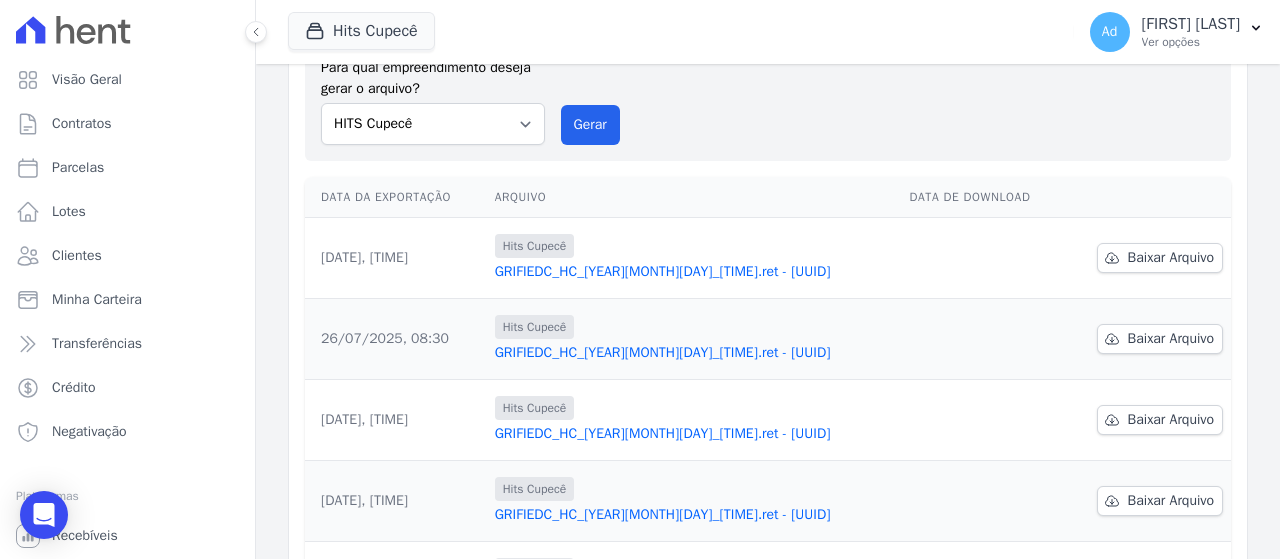 scroll, scrollTop: 100, scrollLeft: 0, axis: vertical 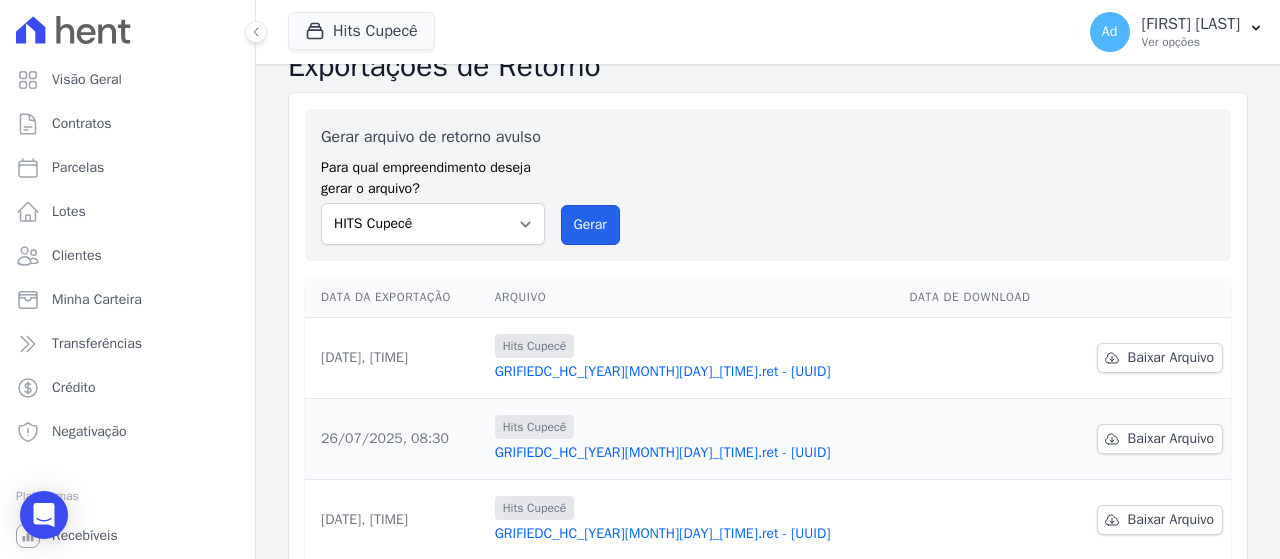 click on "Gerar" at bounding box center (590, 225) 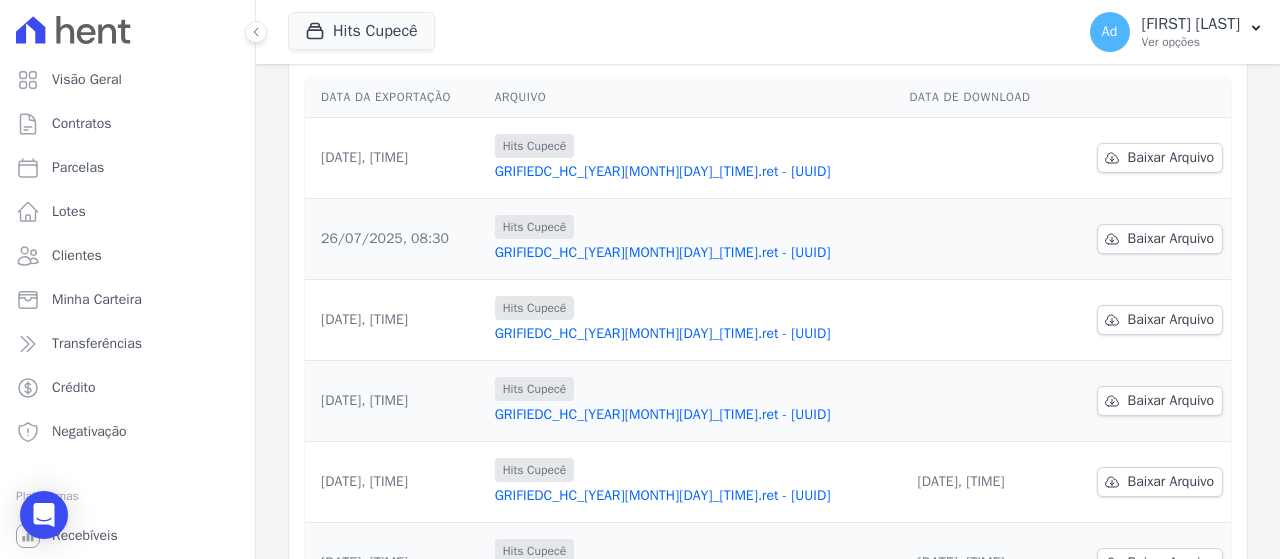 scroll, scrollTop: 400, scrollLeft: 0, axis: vertical 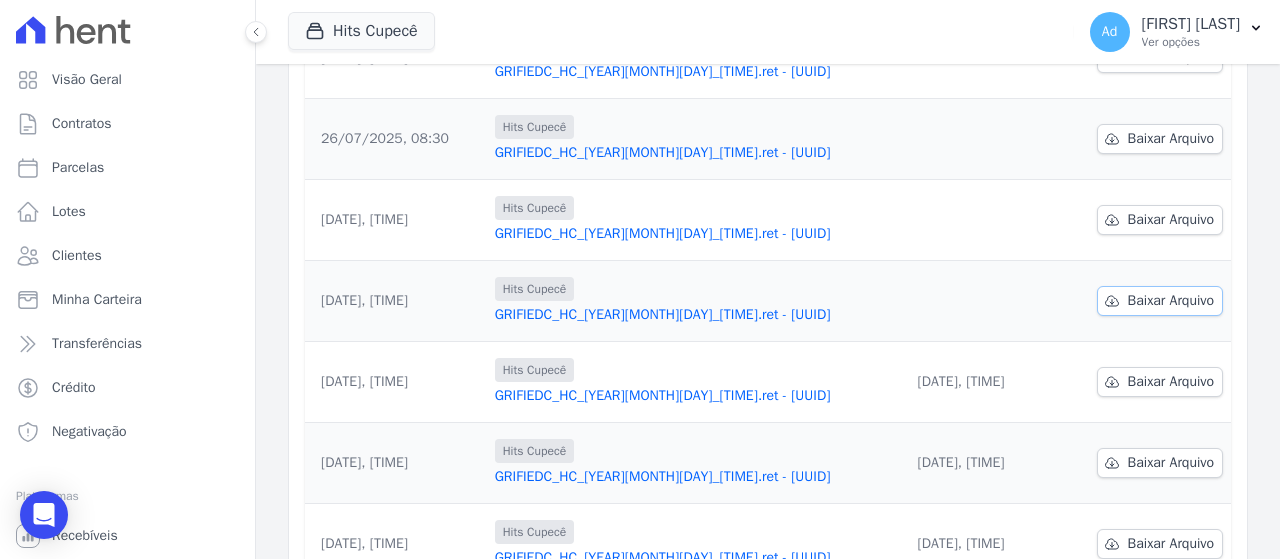 click on "Baixar Arquivo" at bounding box center [1171, 301] 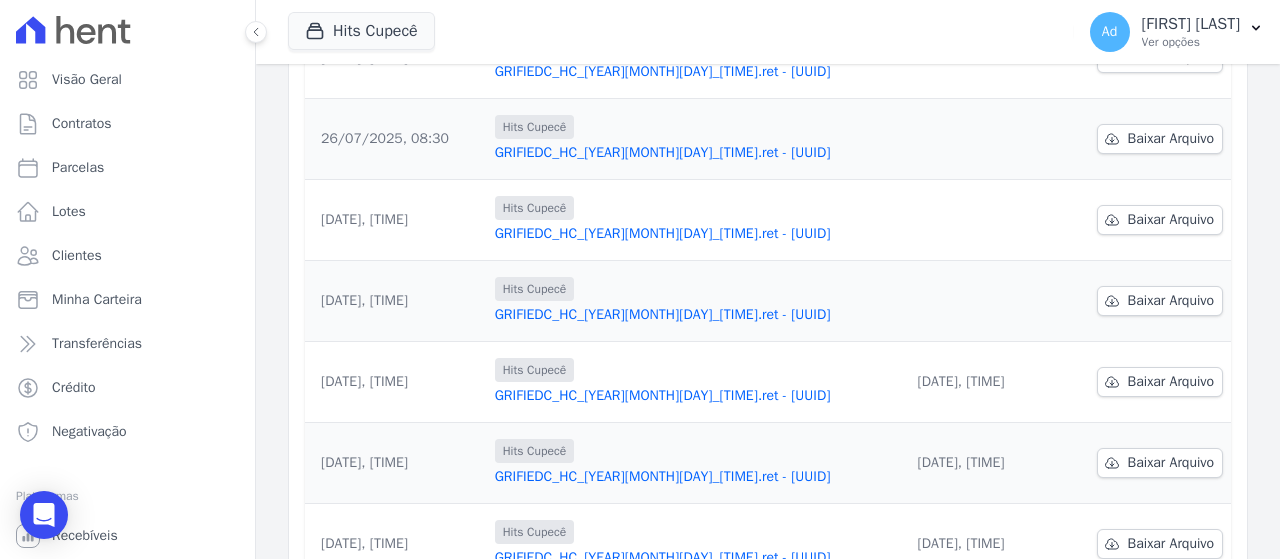 click on "Hits Cupecê
TS Engenharia
HITS Cupecê
Hits Vila Santa Catarina
Oh Freguesia
Residencial Viva Suzano" at bounding box center [677, 32] 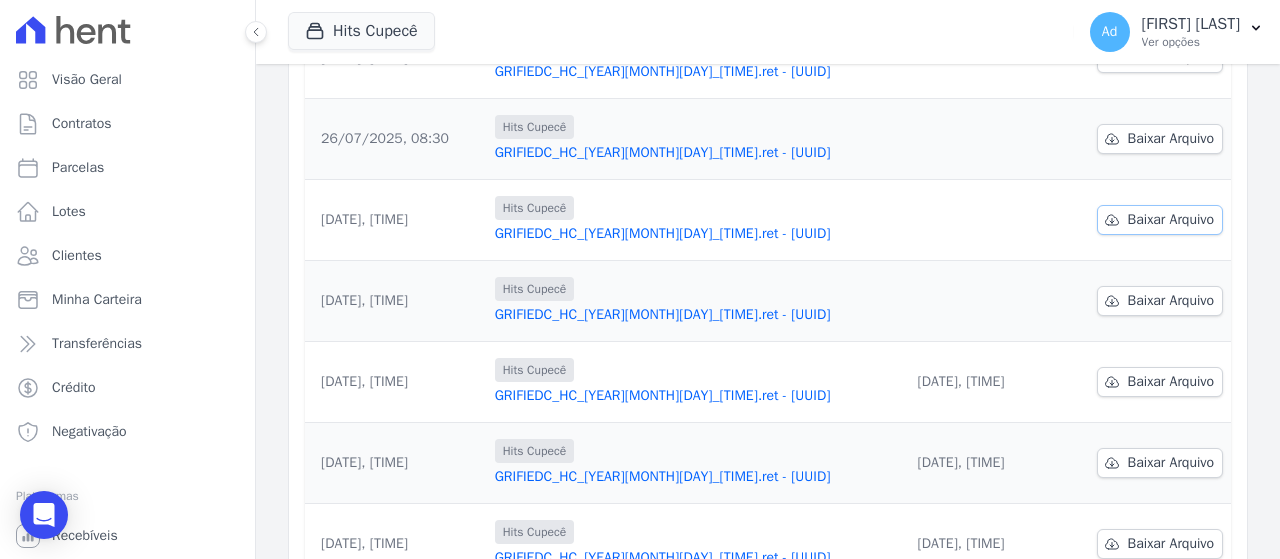 click on "Baixar Arquivo" at bounding box center (1171, 220) 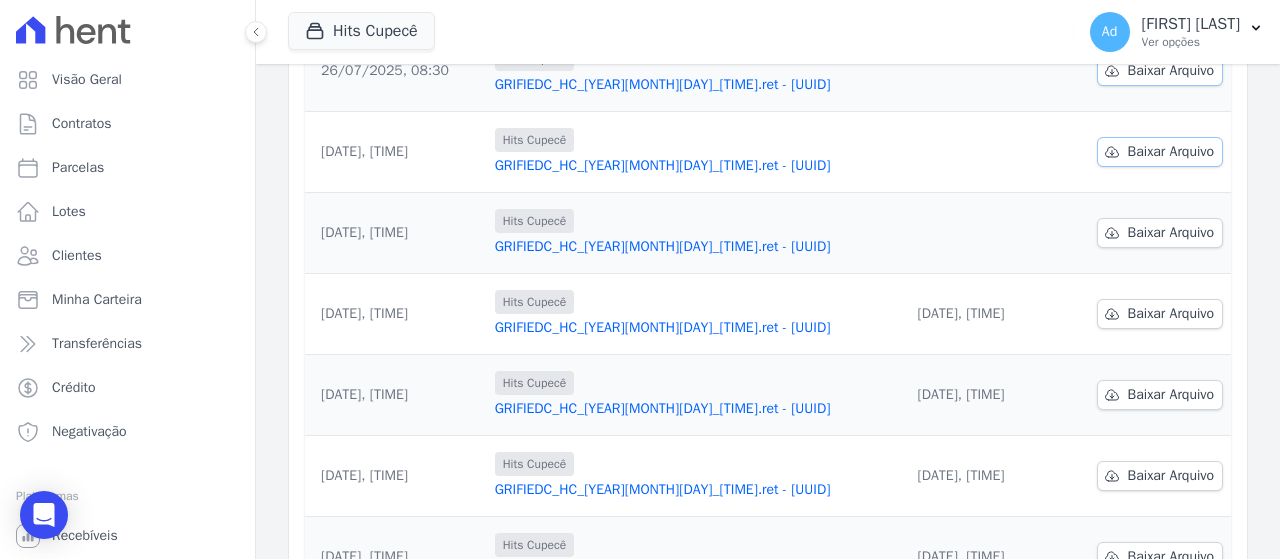 scroll, scrollTop: 332, scrollLeft: 0, axis: vertical 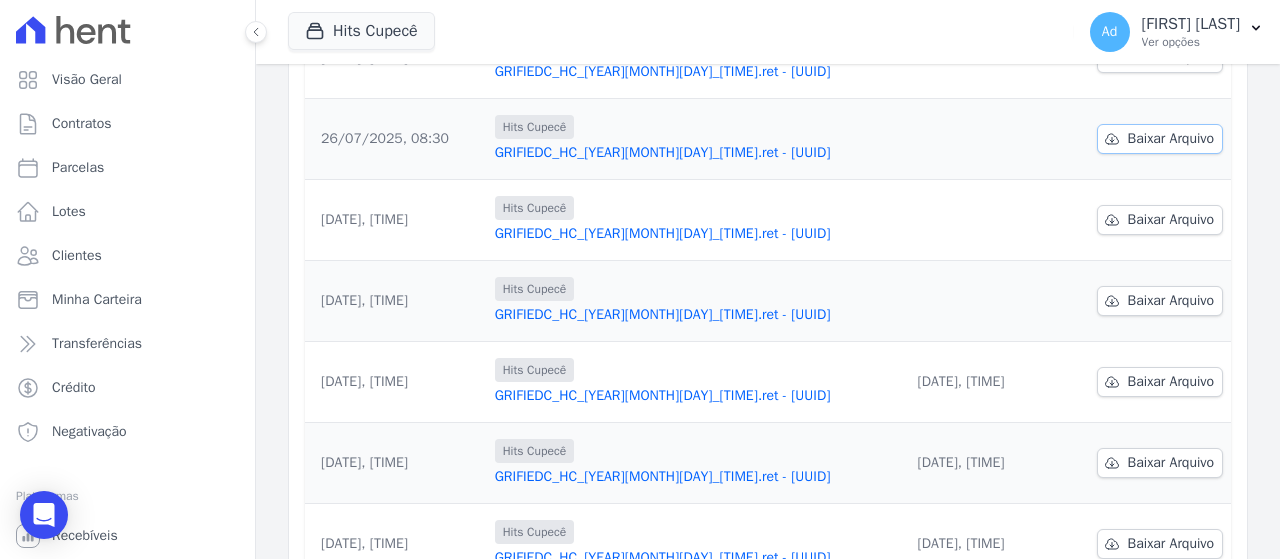click on "Baixar Arquivo" at bounding box center (1171, 139) 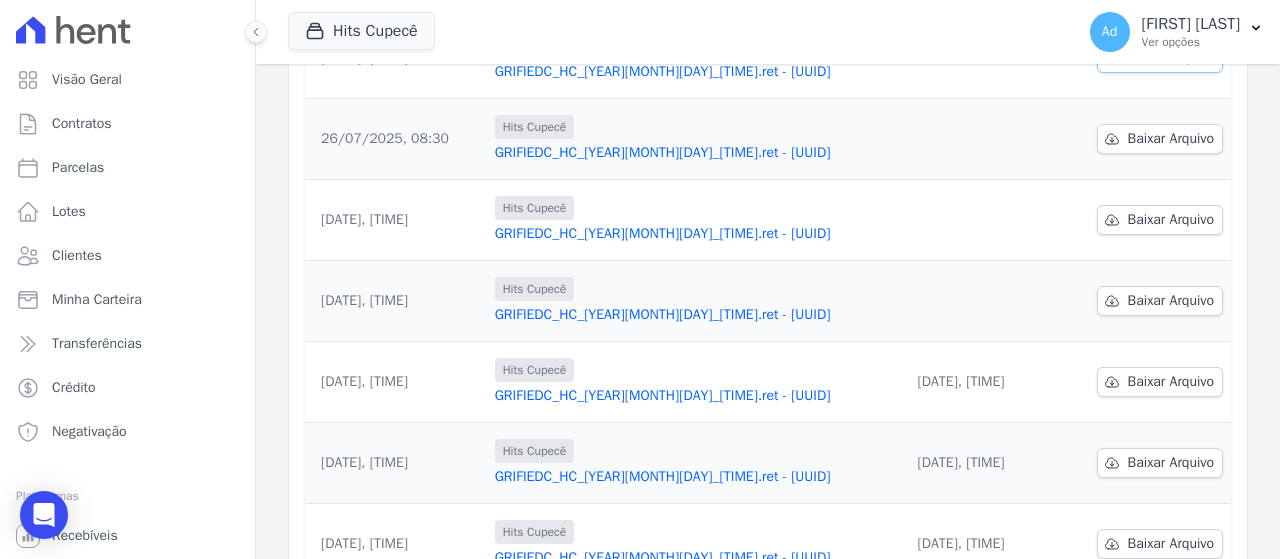 click on "Baixar Arquivo" at bounding box center (1171, 58) 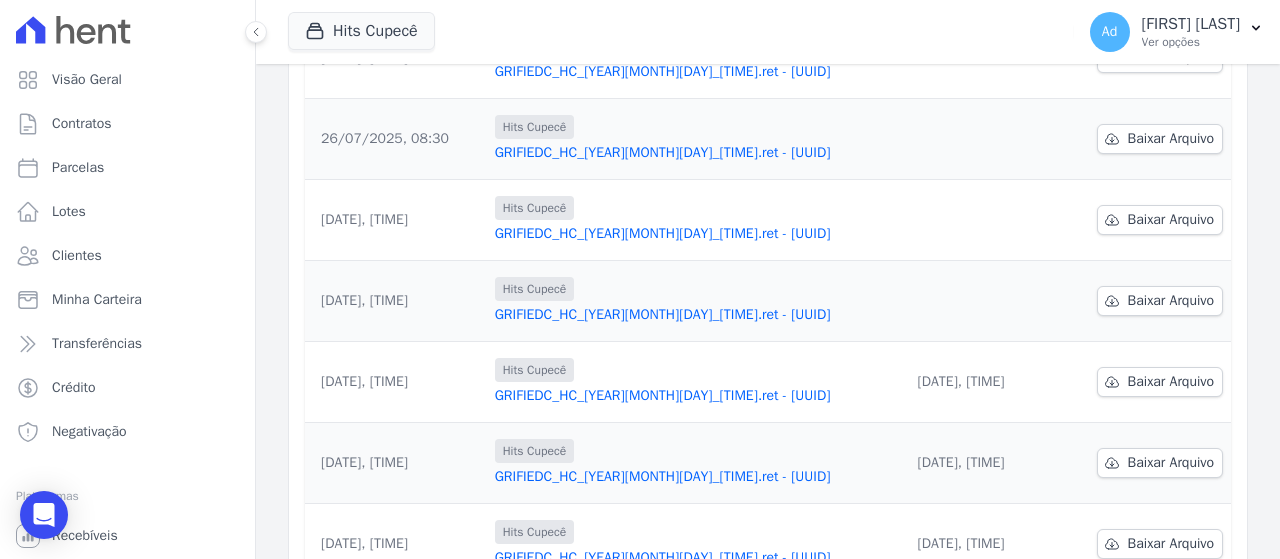 click on "Hits Cupecê
TS Engenharia
HITS Cupecê
Hits Vila Santa Catarina
Oh Freguesia
Residencial Viva Suzano" at bounding box center [677, 32] 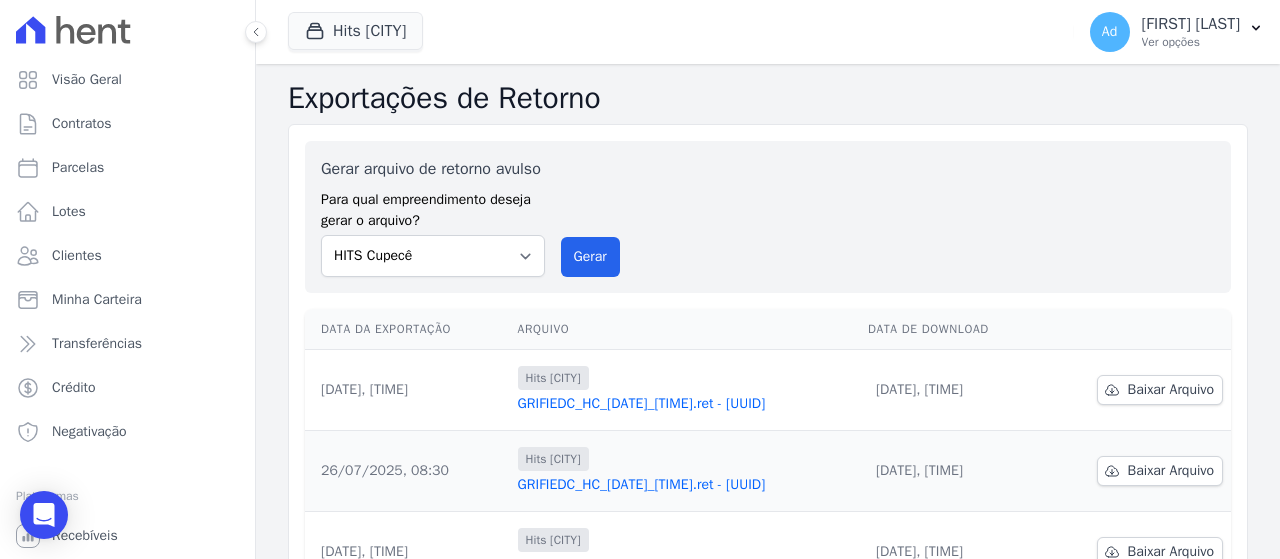 scroll, scrollTop: 0, scrollLeft: 0, axis: both 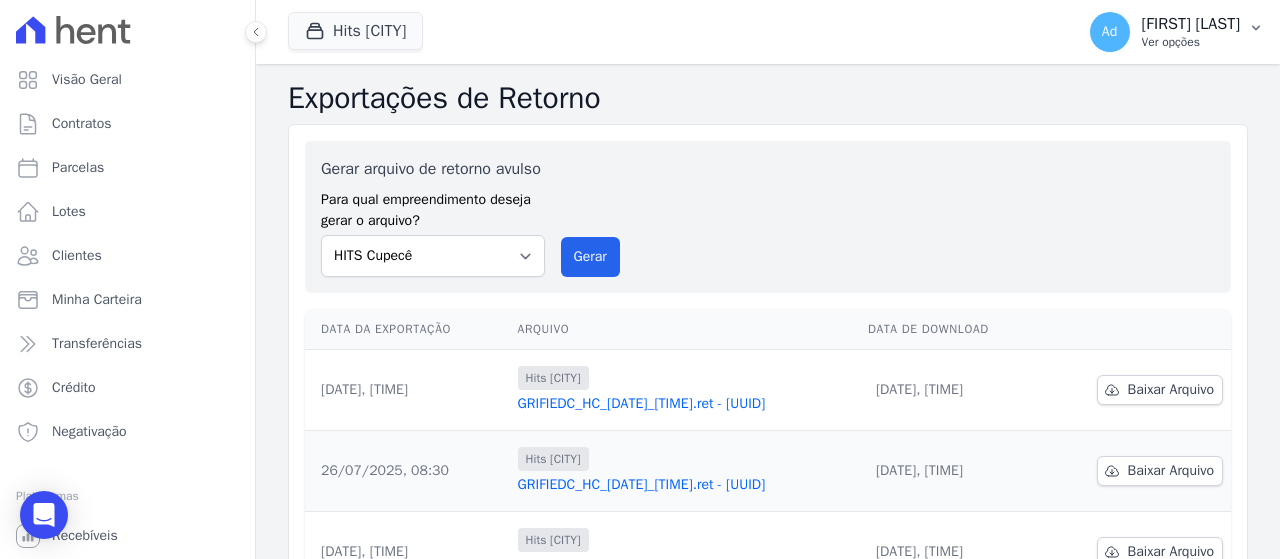 click on "[FIRST] [LAST]" at bounding box center (1191, 24) 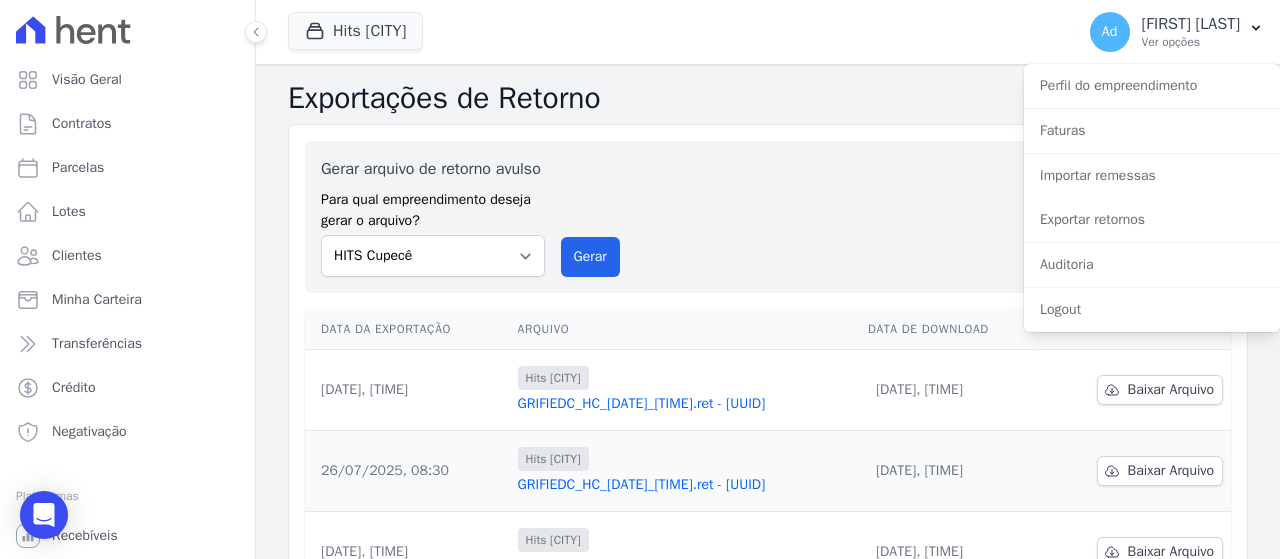 click on "Gerar arquivo de retorno avulso
Para qual empreendimento deseja gerar o arquivo?
HITS Cupecê
Hits Vila Santa Catarina
Oh Freguesia
Residencial Viva Suzano
Residencial ViverMais
VIDALEGRE
Viva Suzano Fase 2 - B01/B02/B03
Viva Suzano Fase 2 - B04/B05
Gerar" at bounding box center (768, 217) 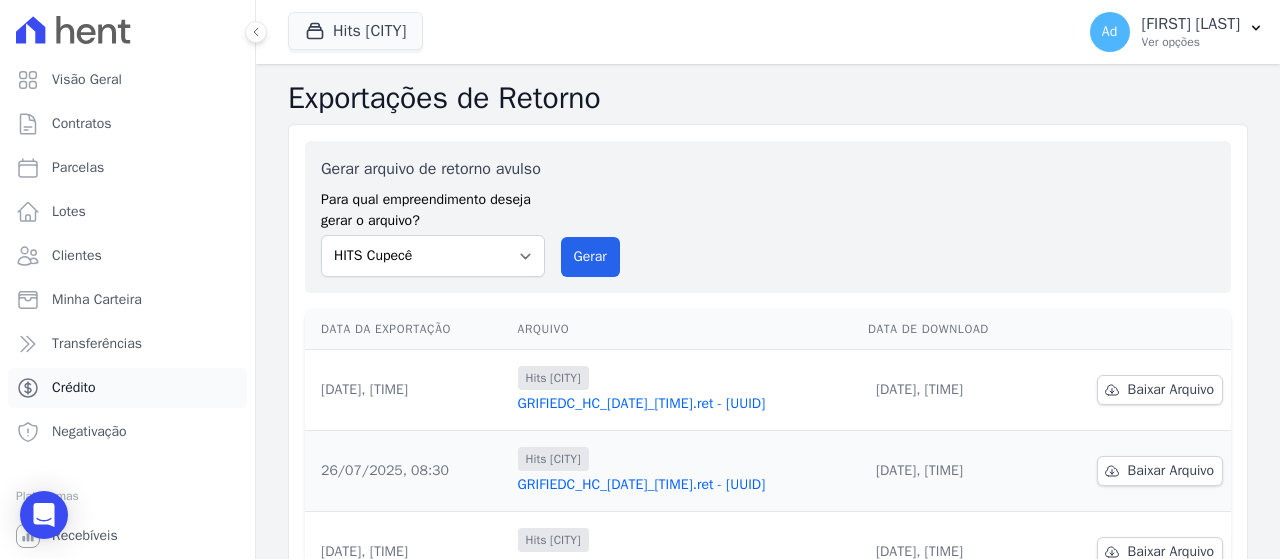 scroll, scrollTop: 85, scrollLeft: 0, axis: vertical 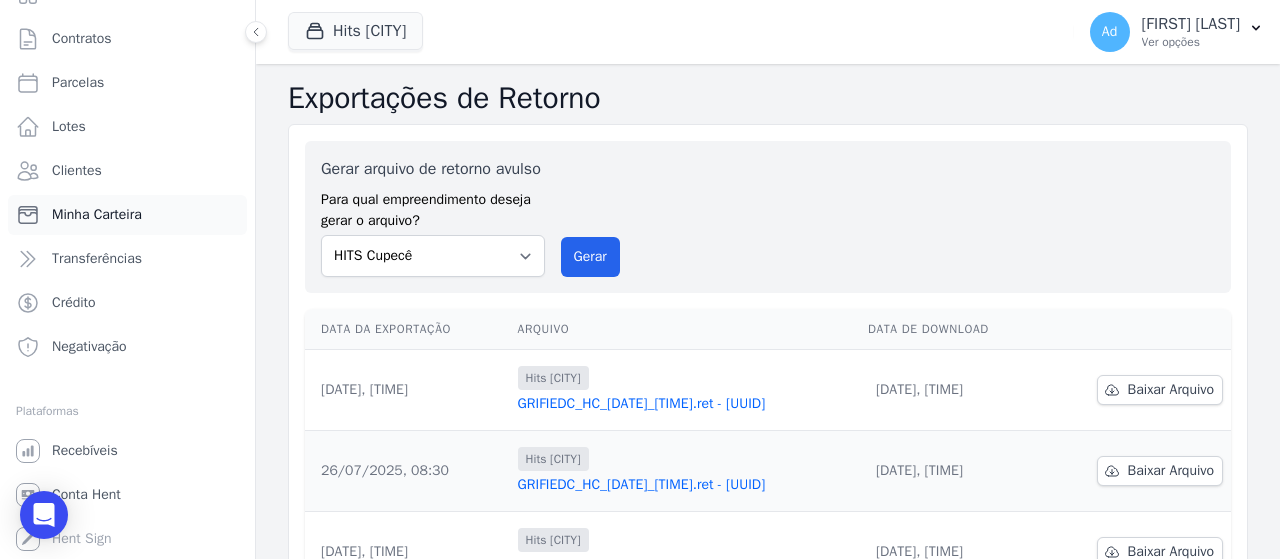 click on "Minha Carteira" at bounding box center (127, 215) 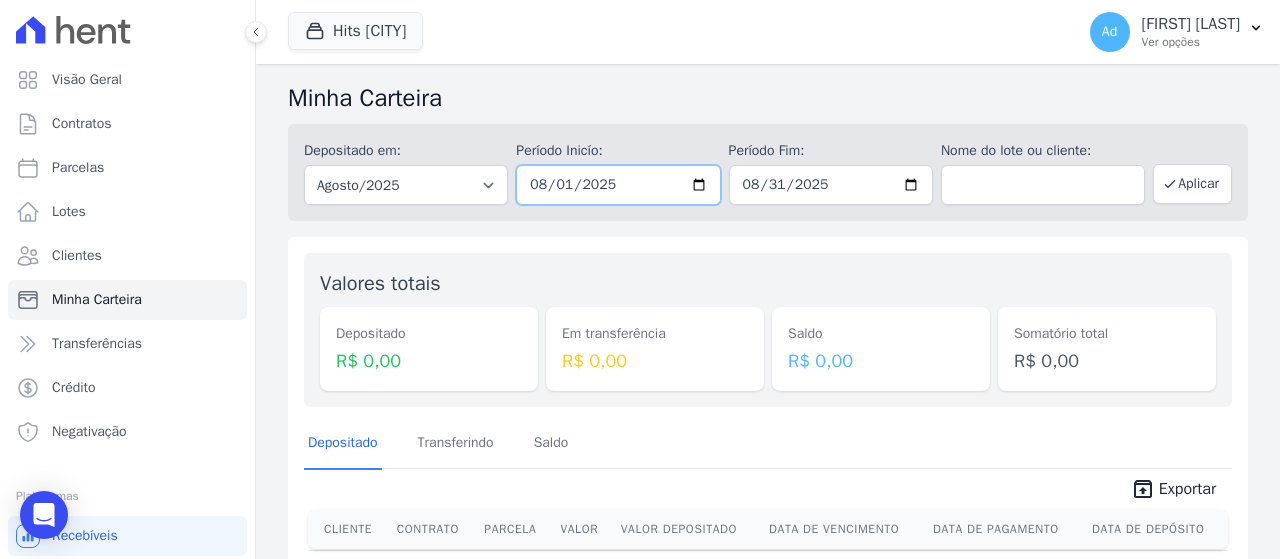 drag, startPoint x: 641, startPoint y: 184, endPoint x: 589, endPoint y: 183, distance: 52.009613 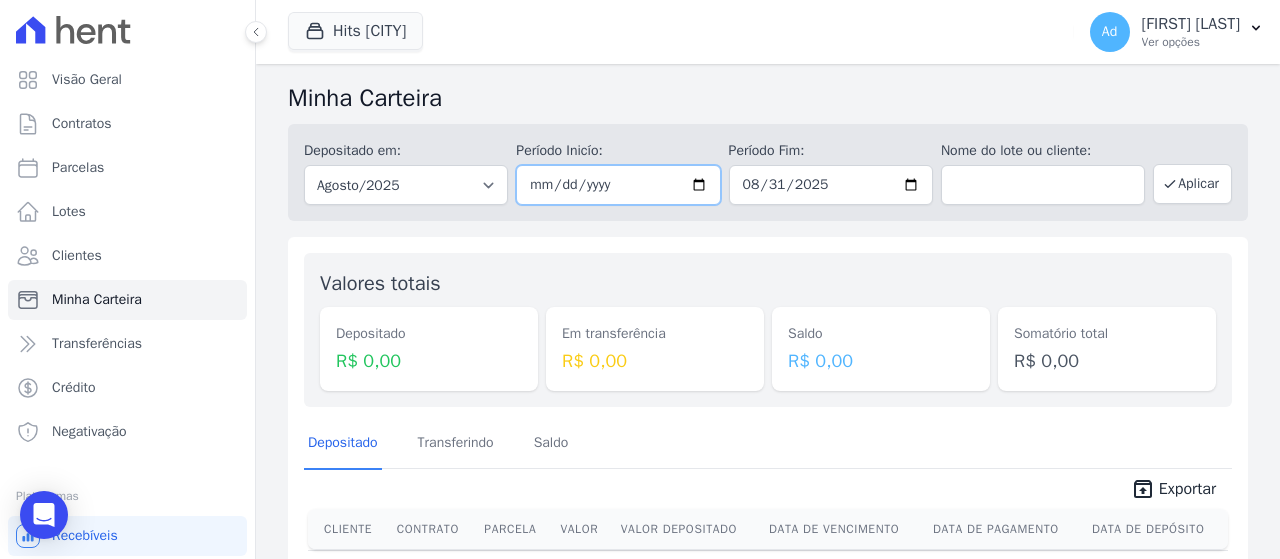 type on "2025-08-01" 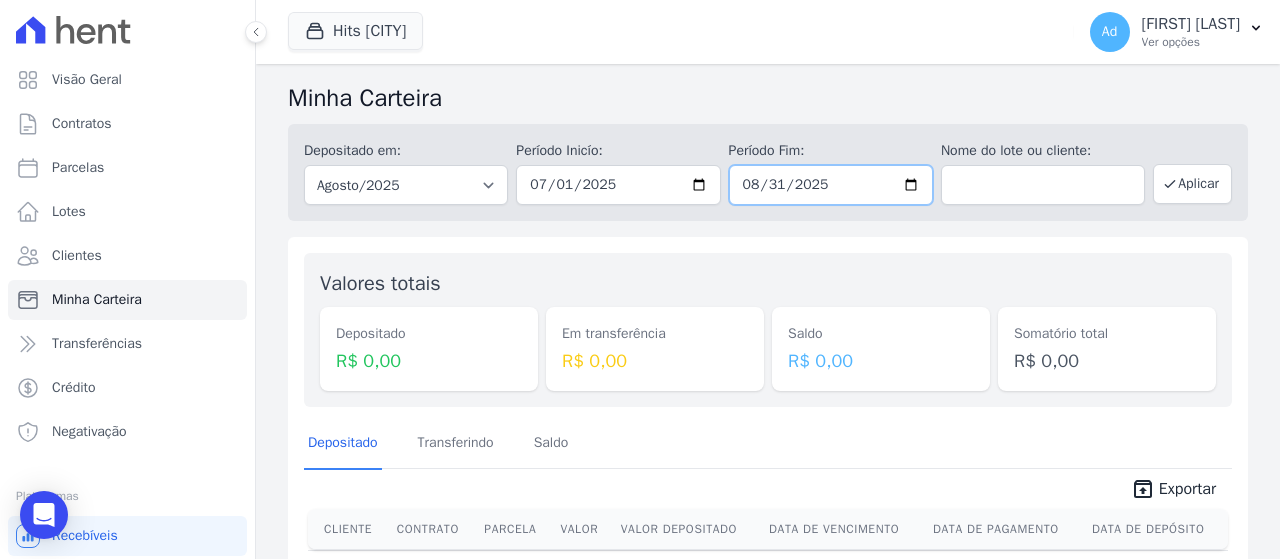 click on "2025-08-31" at bounding box center [831, 185] 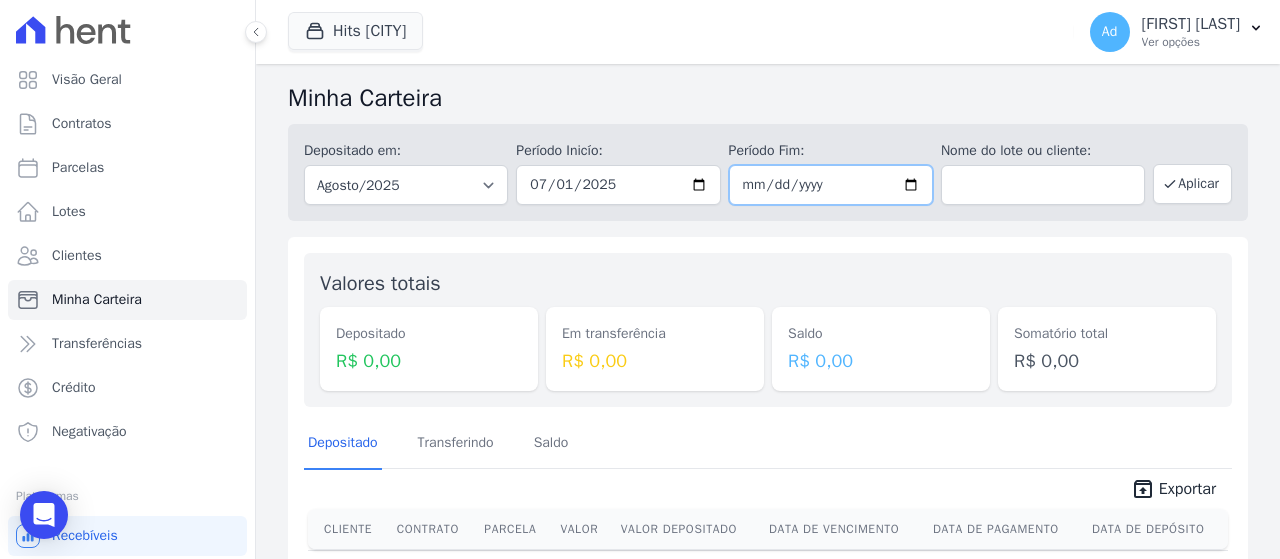 type on "2025-07-31" 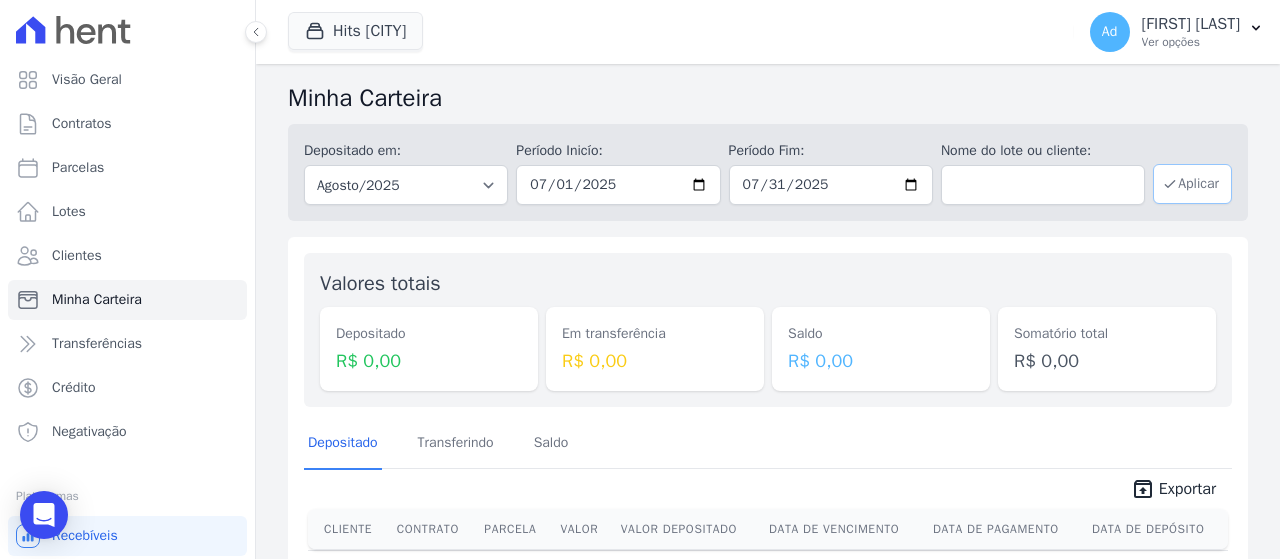 click on "Aplicar" at bounding box center [1192, 184] 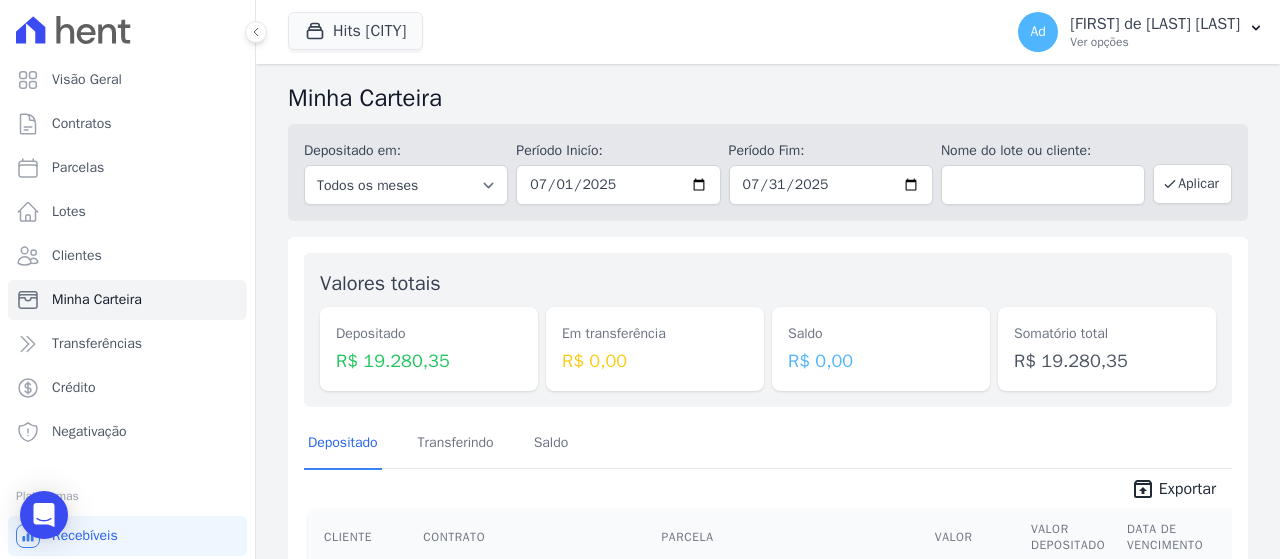 scroll, scrollTop: 0, scrollLeft: 0, axis: both 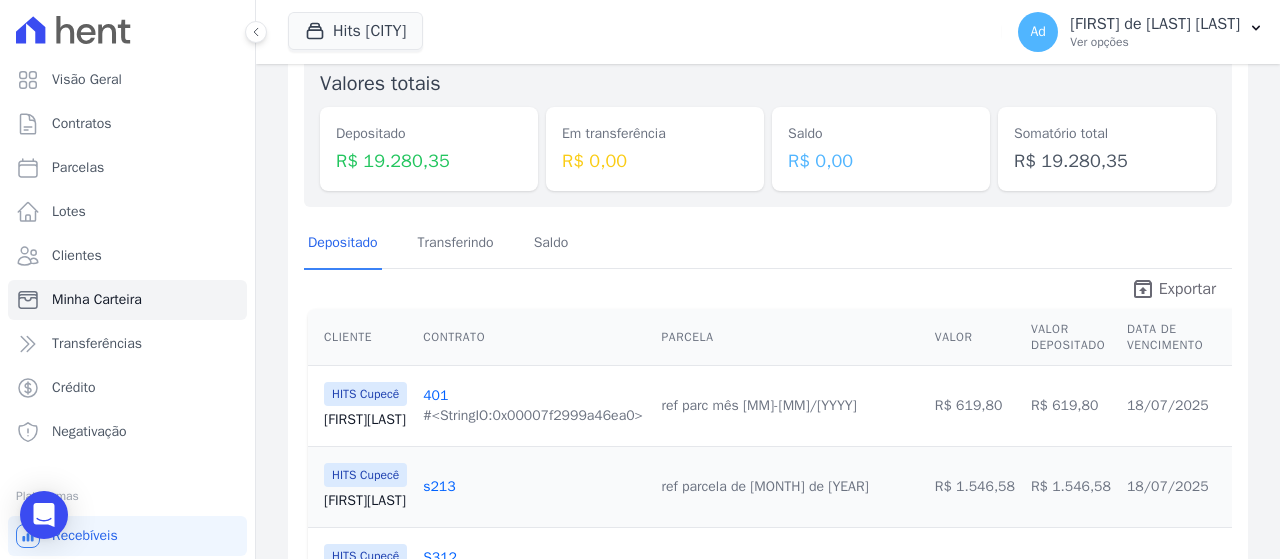 click on "Exportar" at bounding box center (1187, 289) 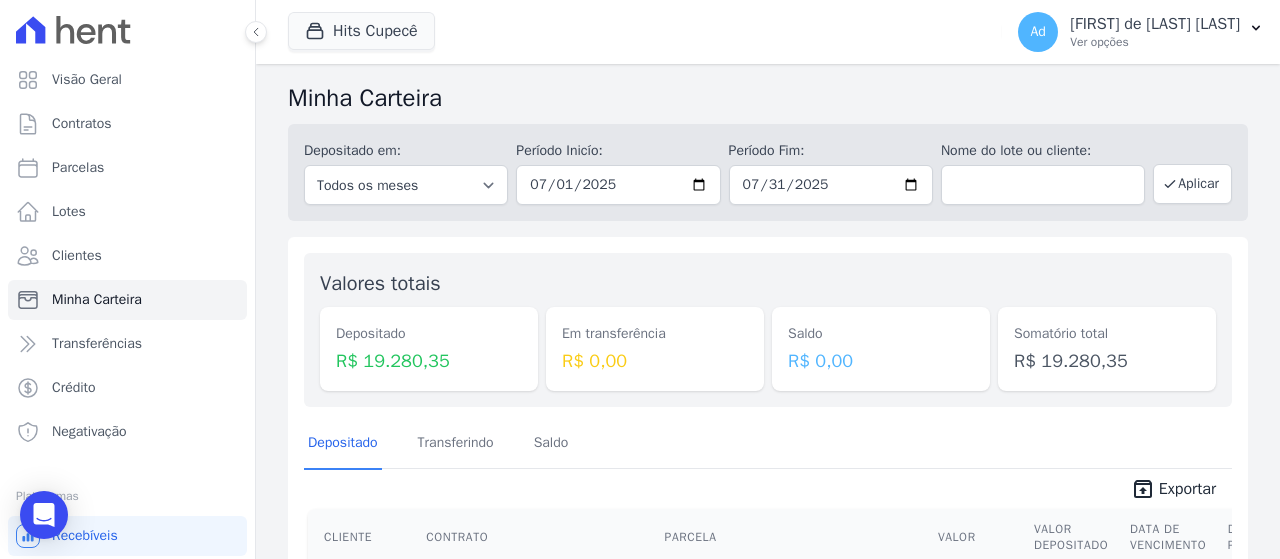 scroll, scrollTop: 0, scrollLeft: 0, axis: both 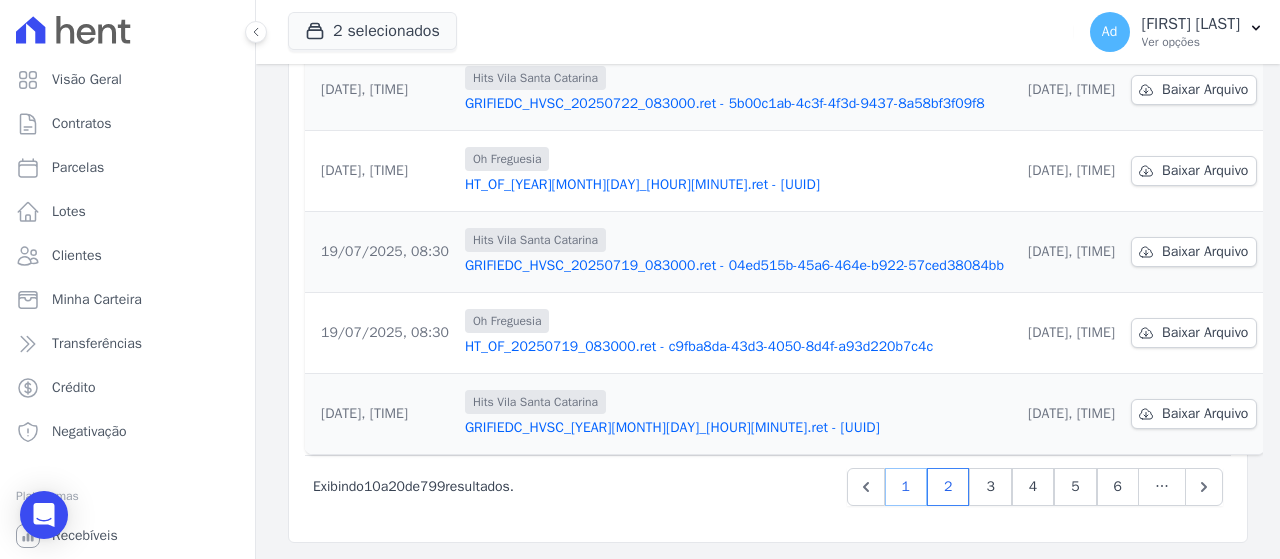 click on "1" at bounding box center (906, 487) 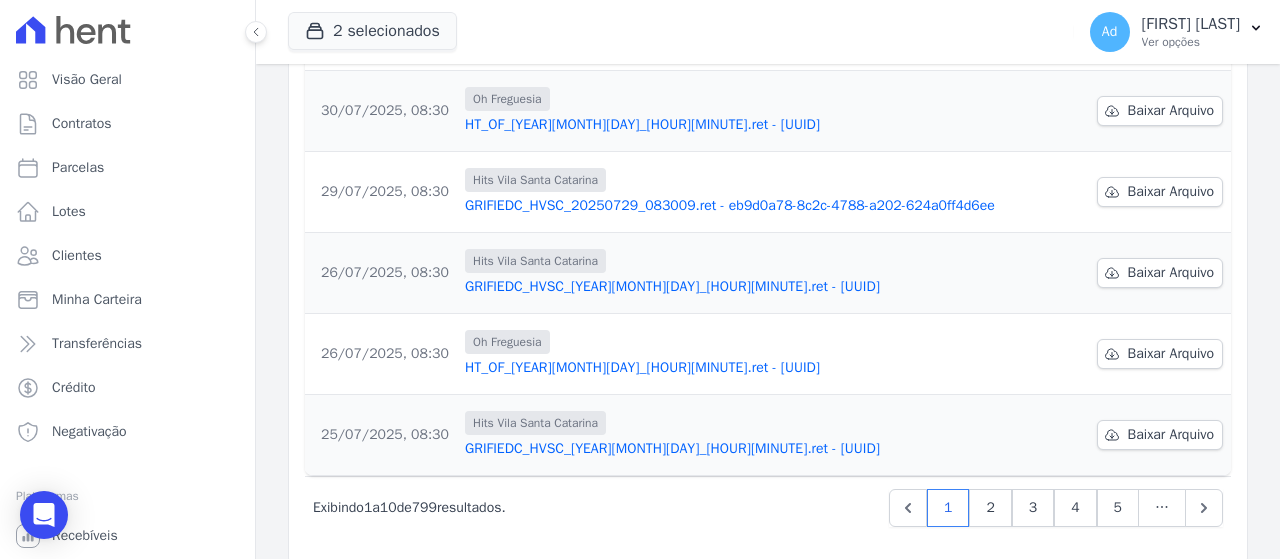 scroll, scrollTop: 745, scrollLeft: 0, axis: vertical 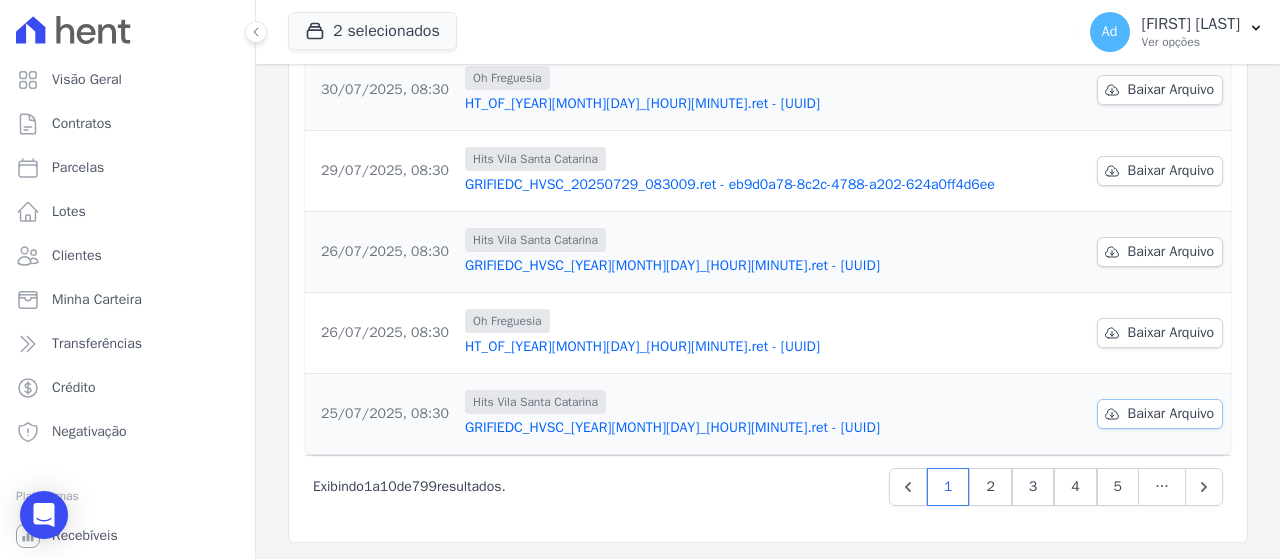 click 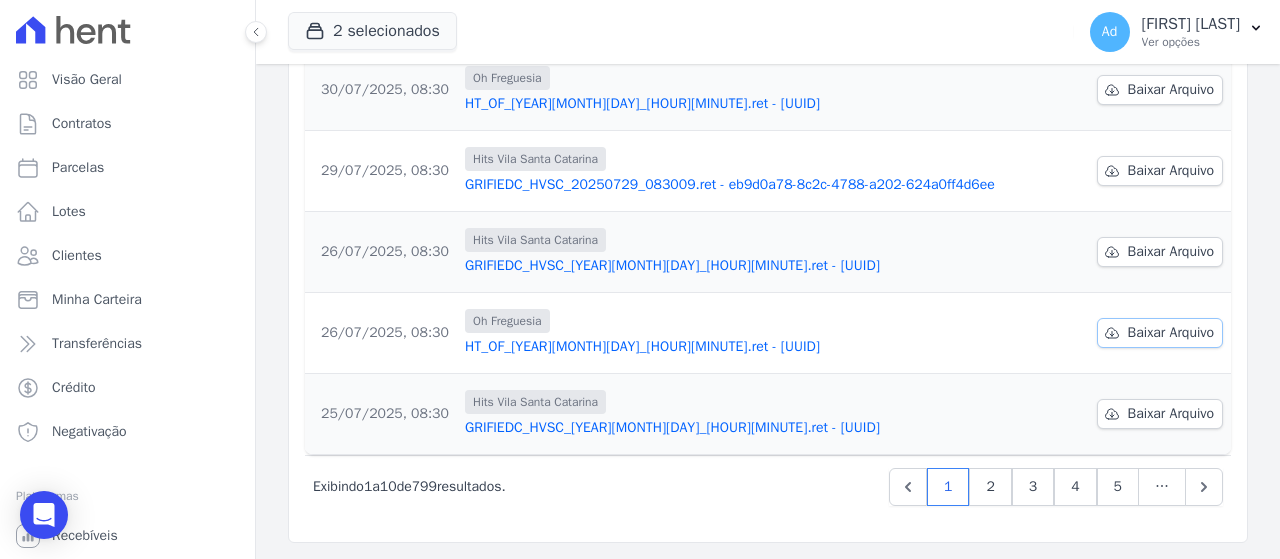 click on "Baixar Arquivo" at bounding box center [1171, 333] 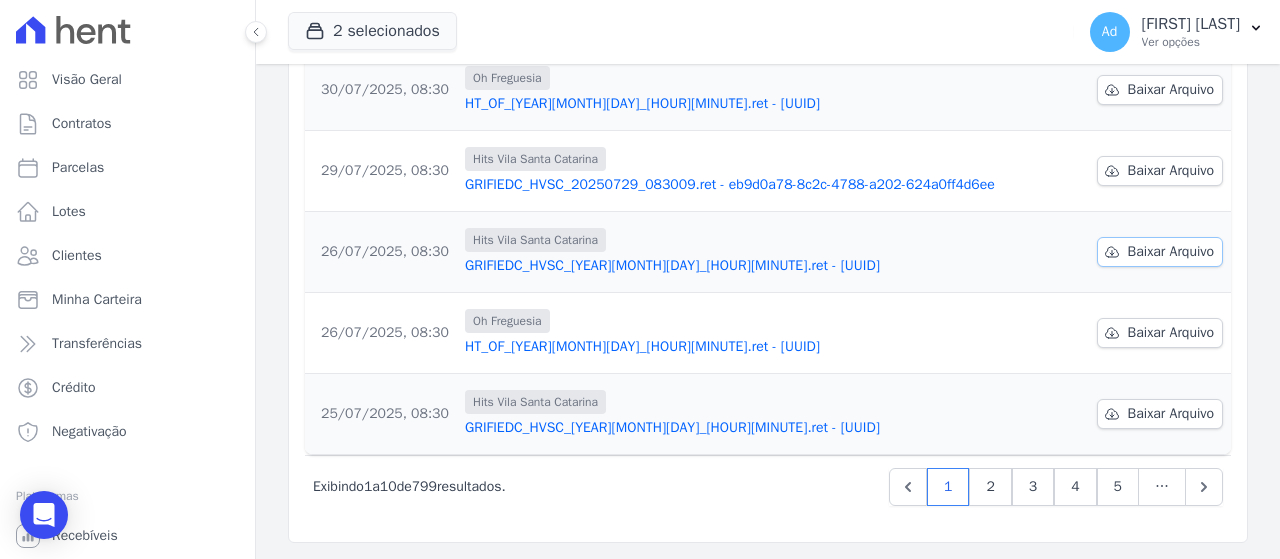 click on "Baixar Arquivo" at bounding box center (1171, 252) 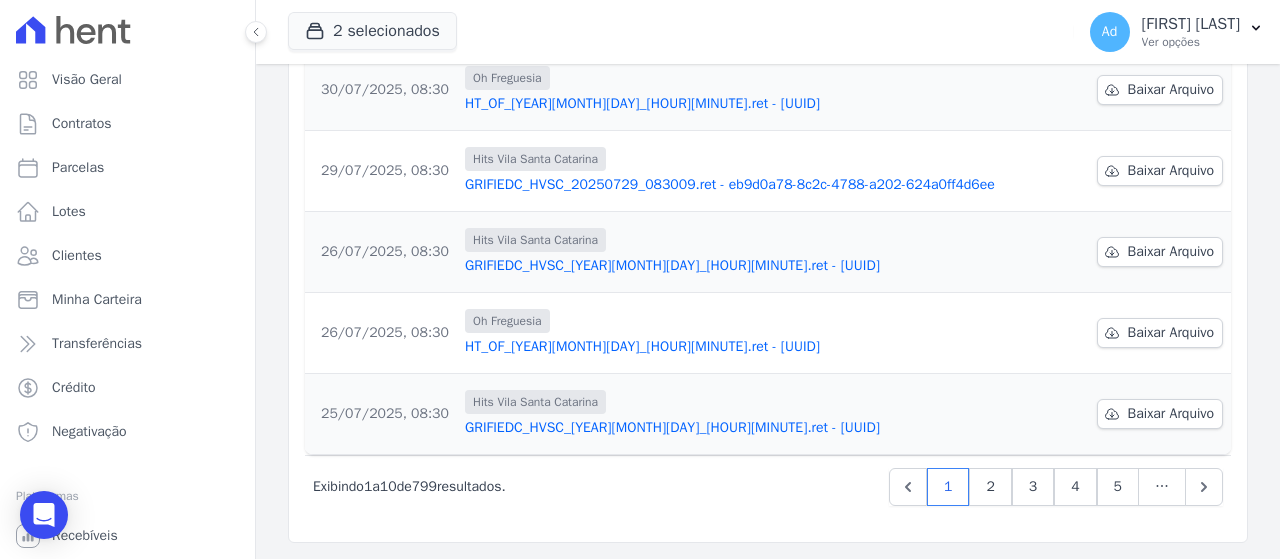 click on "Data da Exportação
Arquivo
Data de Download
[DATE], [TIME]
Oh Freguesia
HT_OF_[YEAR][MONTH][DAY]_[HOUR][MINUTE].ret -
[UUID]
Baixar Arquivo
[DATE], [TIME]" at bounding box center (768, 21) 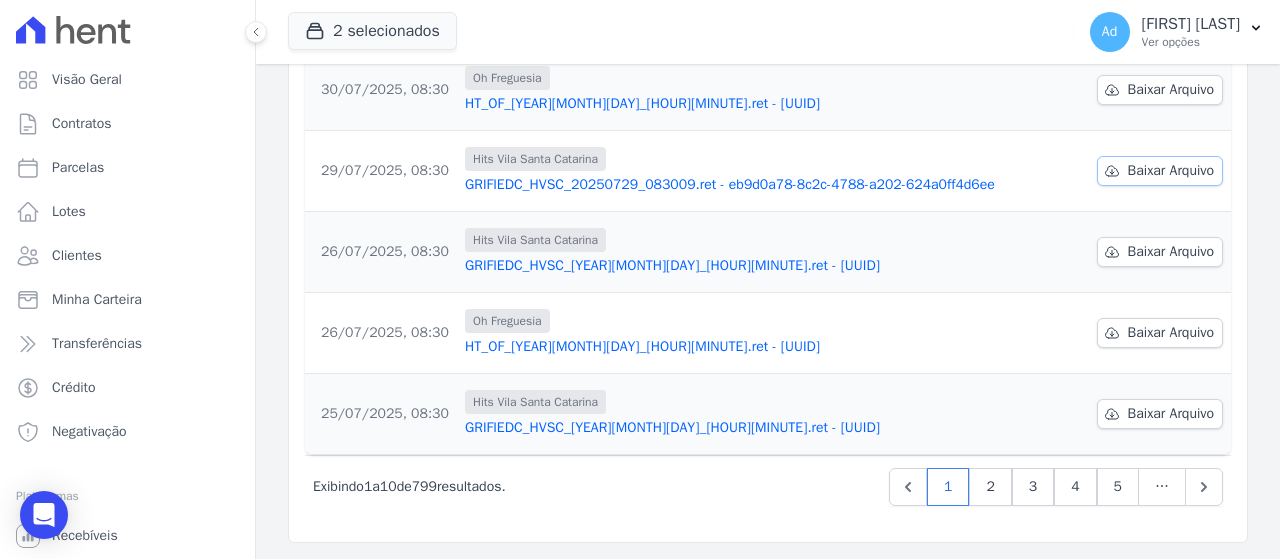click on "Baixar Arquivo" at bounding box center [1171, 171] 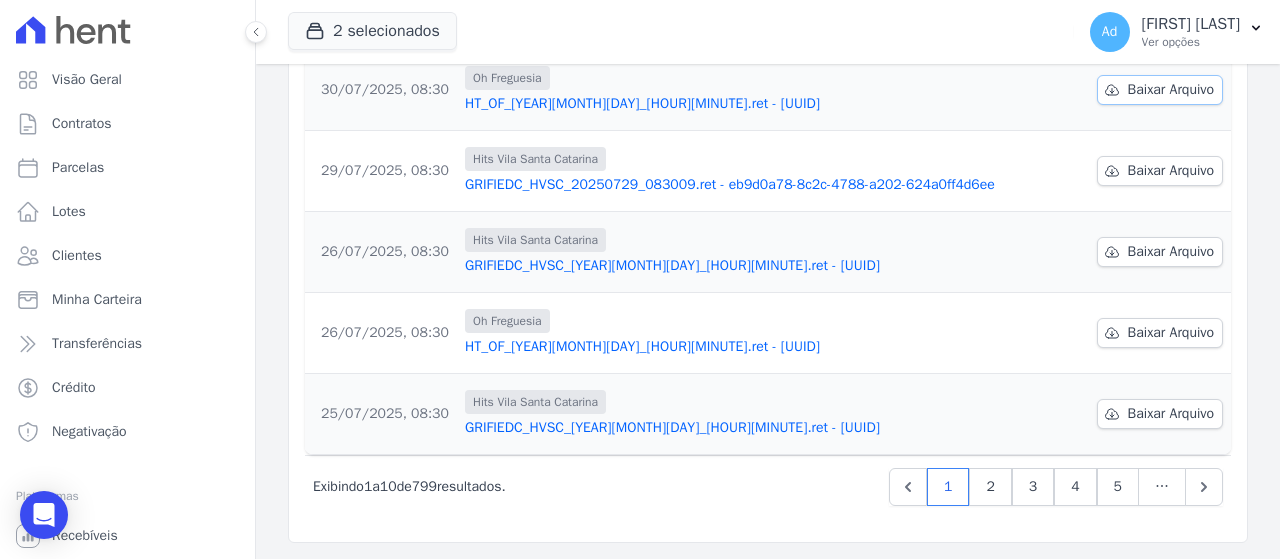 click on "Baixar Arquivo" at bounding box center (1171, 90) 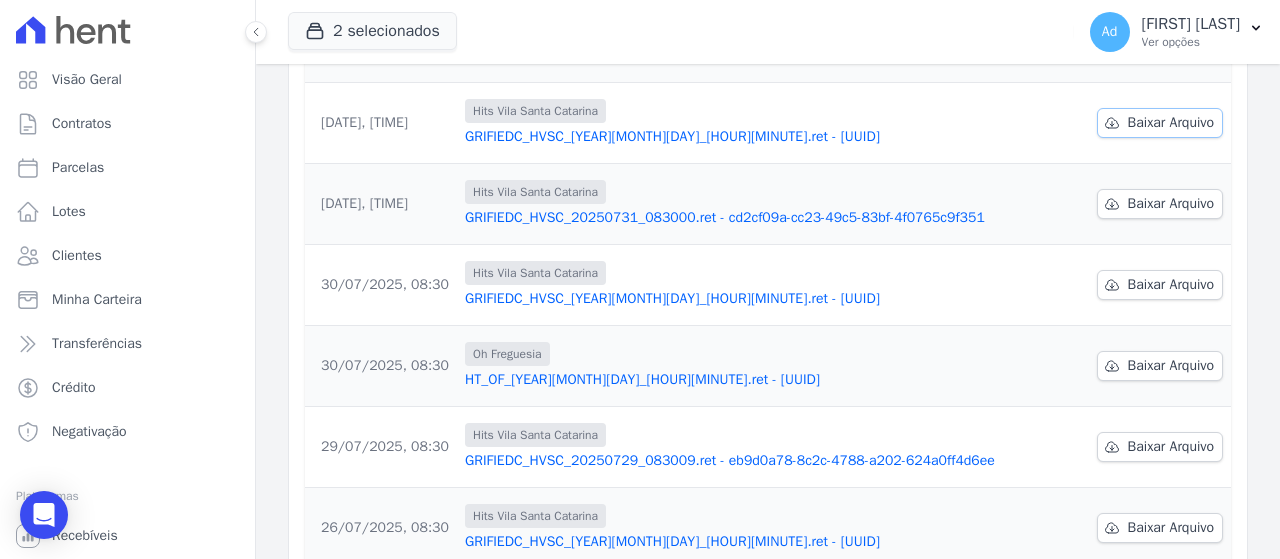 click on "Baixar Arquivo" at bounding box center [1171, 123] 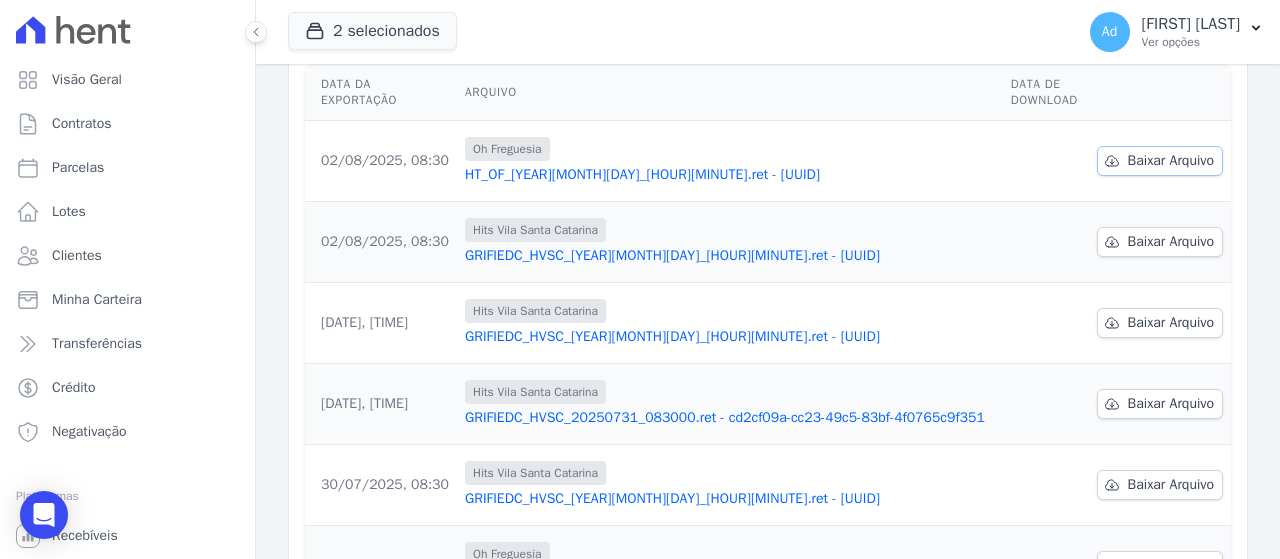 click on "Baixar Arquivo" at bounding box center (1171, 161) 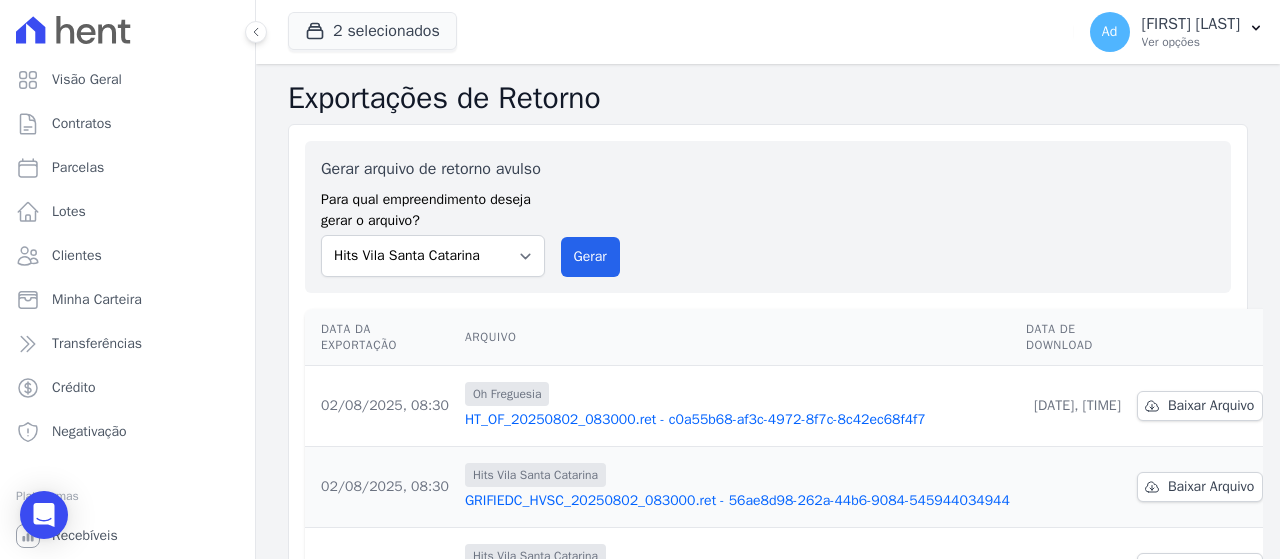 scroll, scrollTop: 0, scrollLeft: 0, axis: both 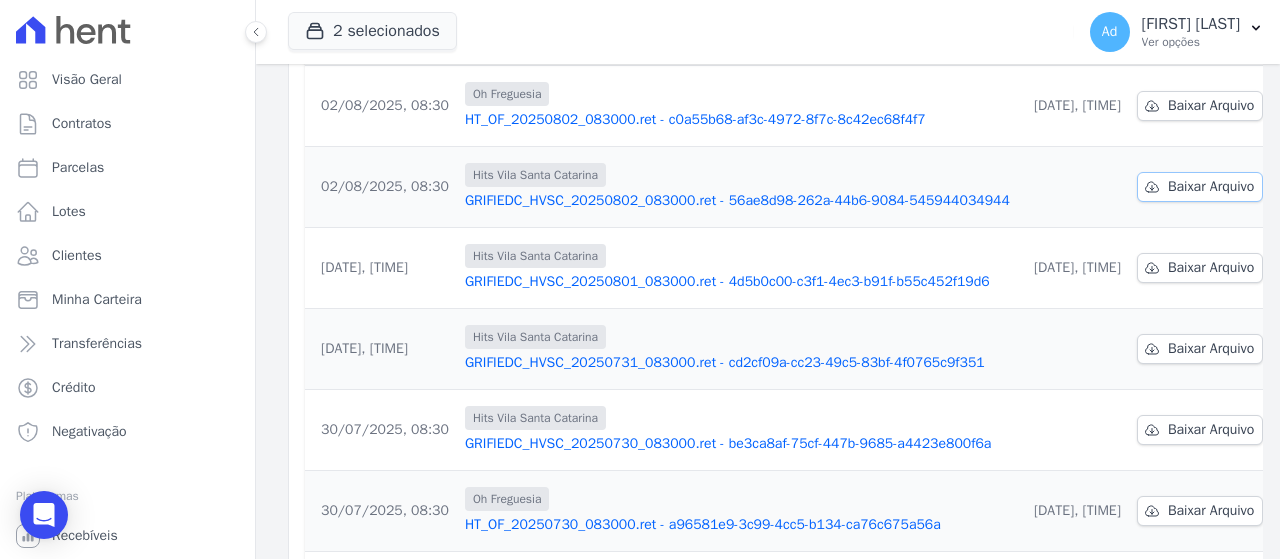 click on "Baixar Arquivo" at bounding box center [1211, 187] 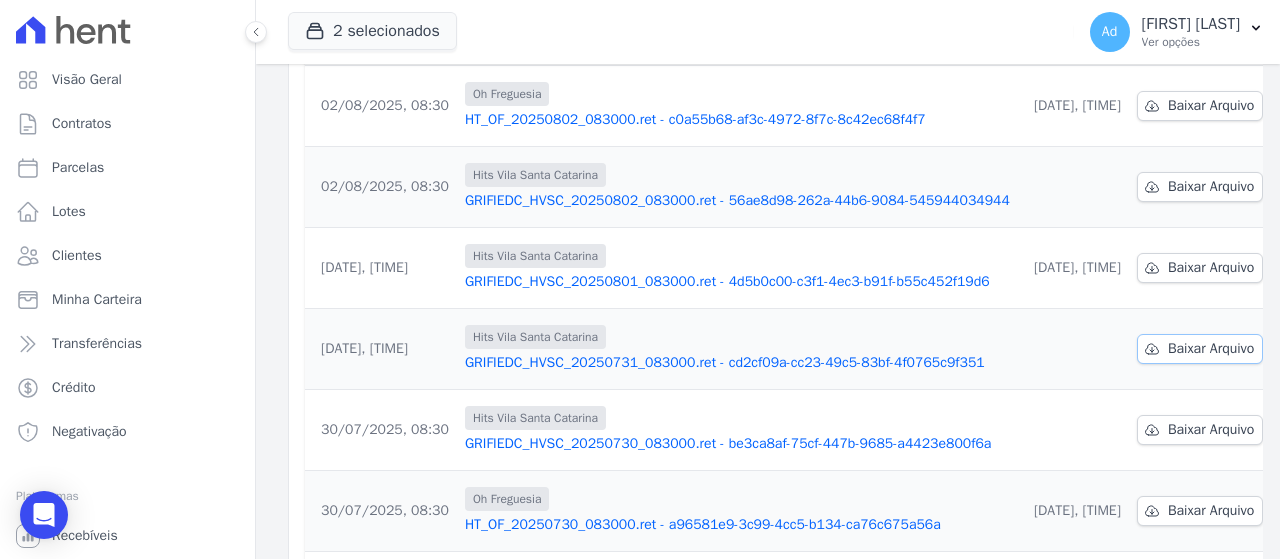 click on "Baixar Arquivo" at bounding box center (1211, 349) 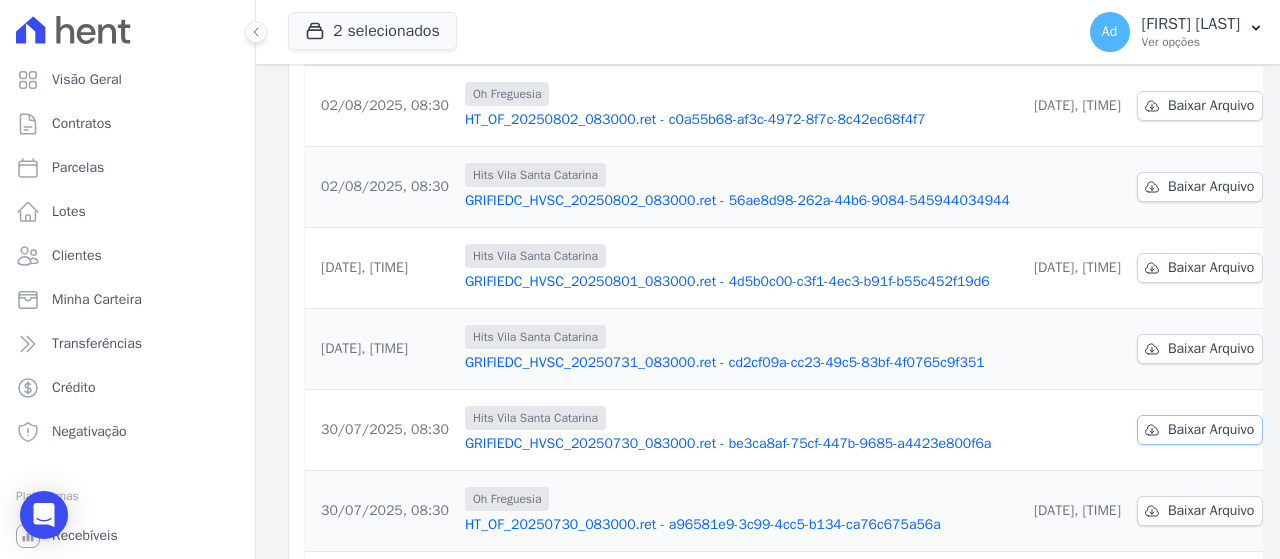 click on "Baixar Arquivo" at bounding box center [1200, 430] 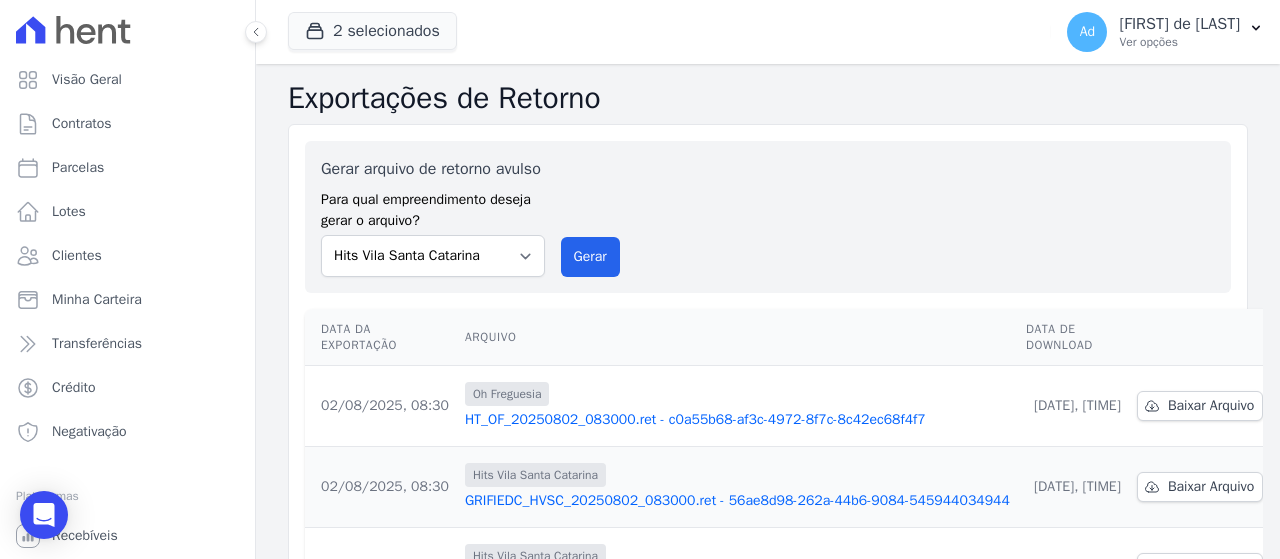 scroll, scrollTop: 0, scrollLeft: 0, axis: both 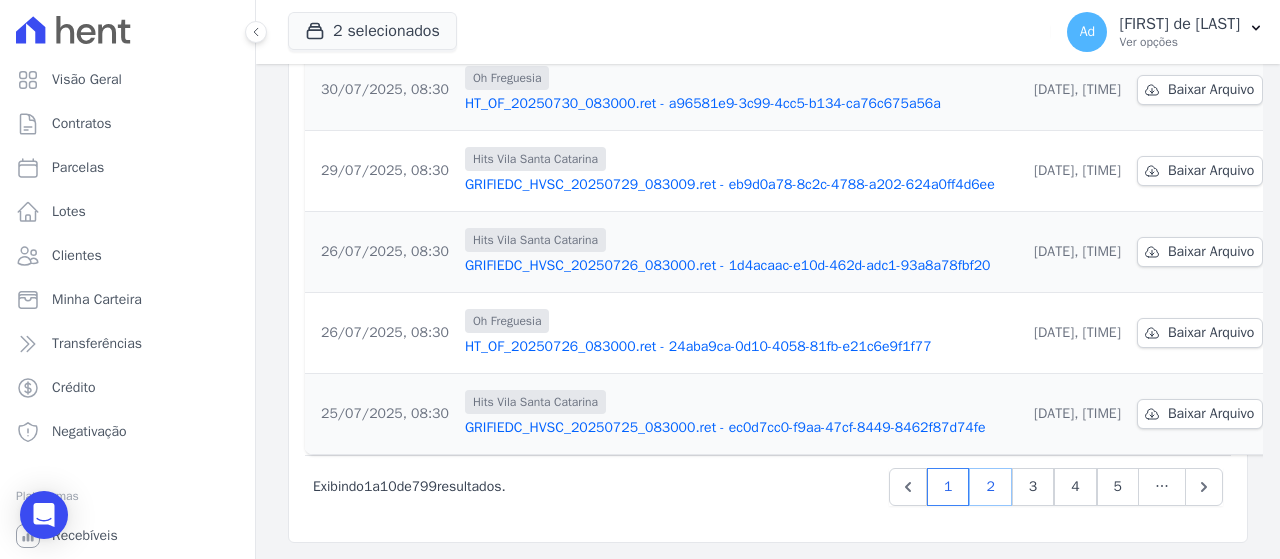 click on "2" at bounding box center [990, 487] 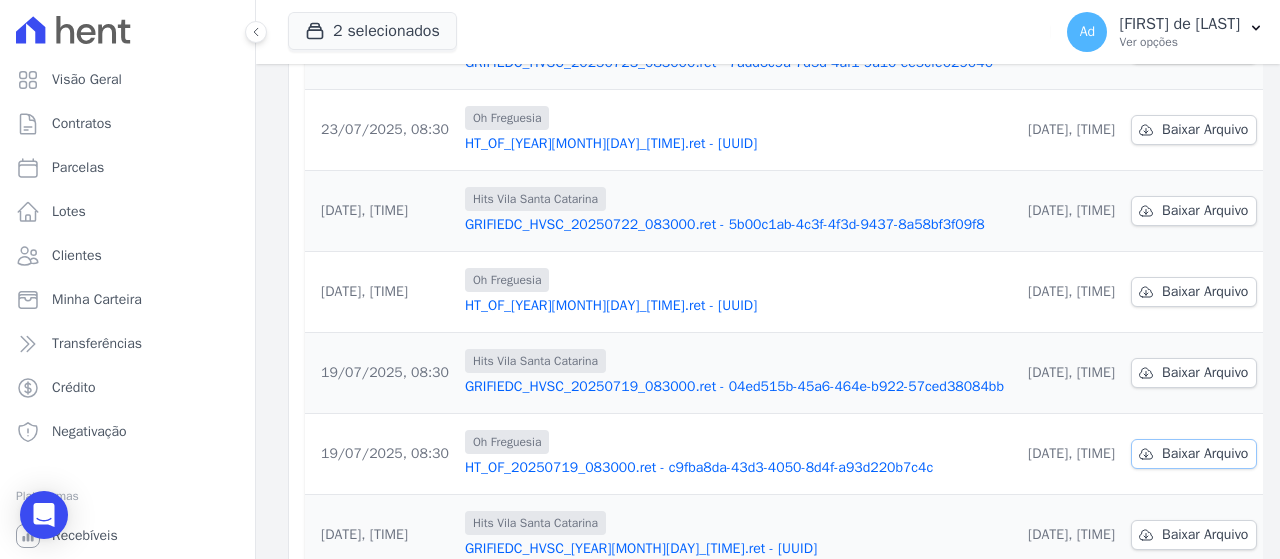 scroll, scrollTop: 760, scrollLeft: 0, axis: vertical 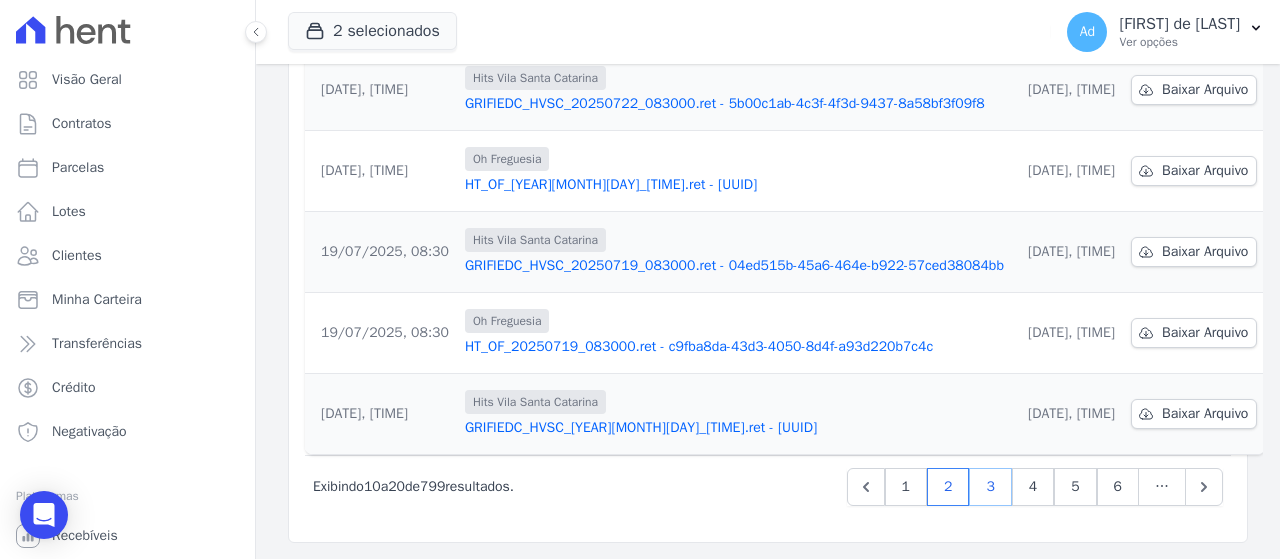 click on "3" at bounding box center (990, 487) 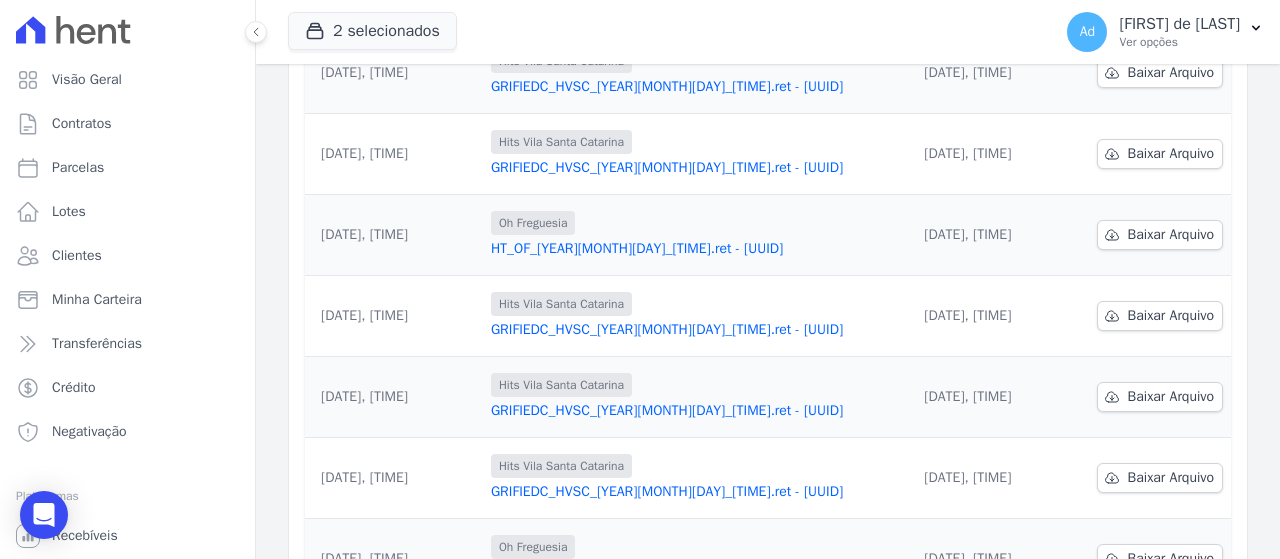 scroll, scrollTop: 760, scrollLeft: 0, axis: vertical 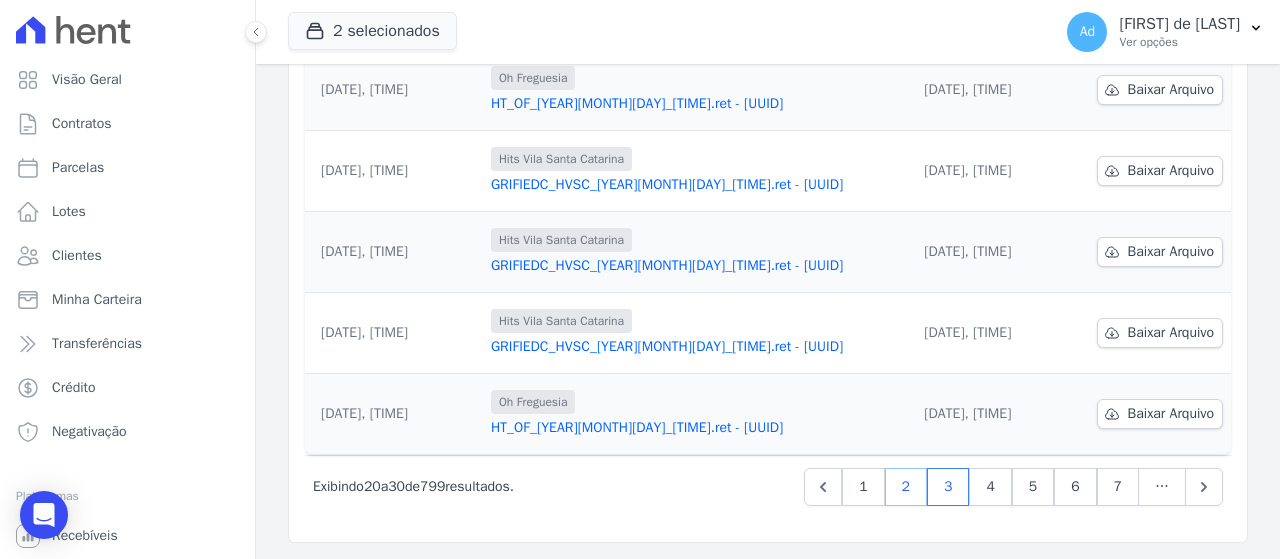 click on "2" at bounding box center [906, 487] 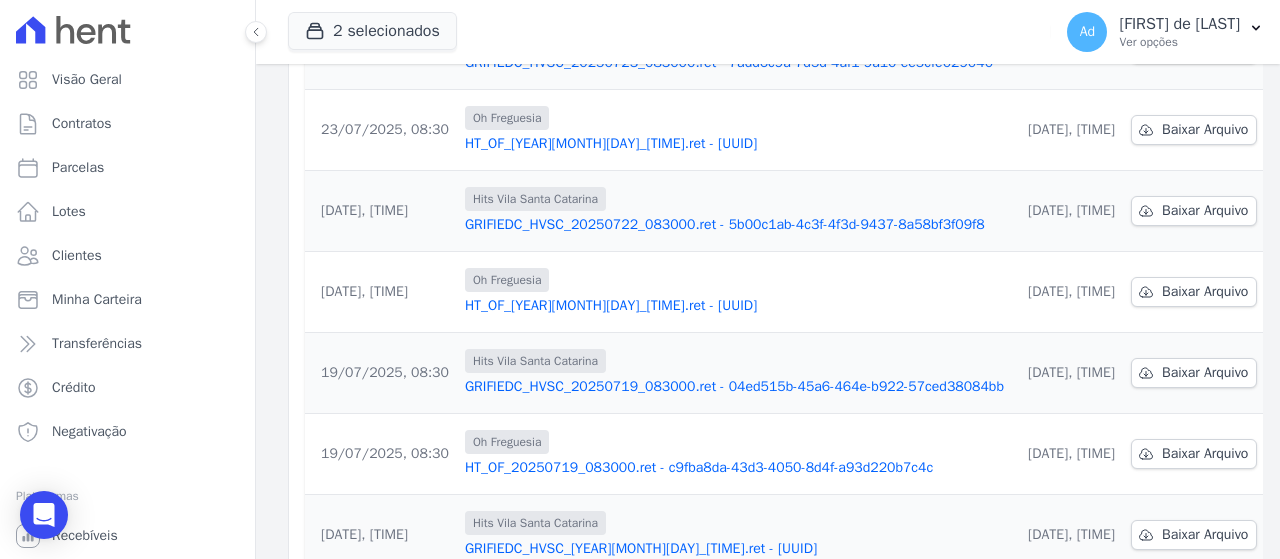 scroll, scrollTop: 760, scrollLeft: 0, axis: vertical 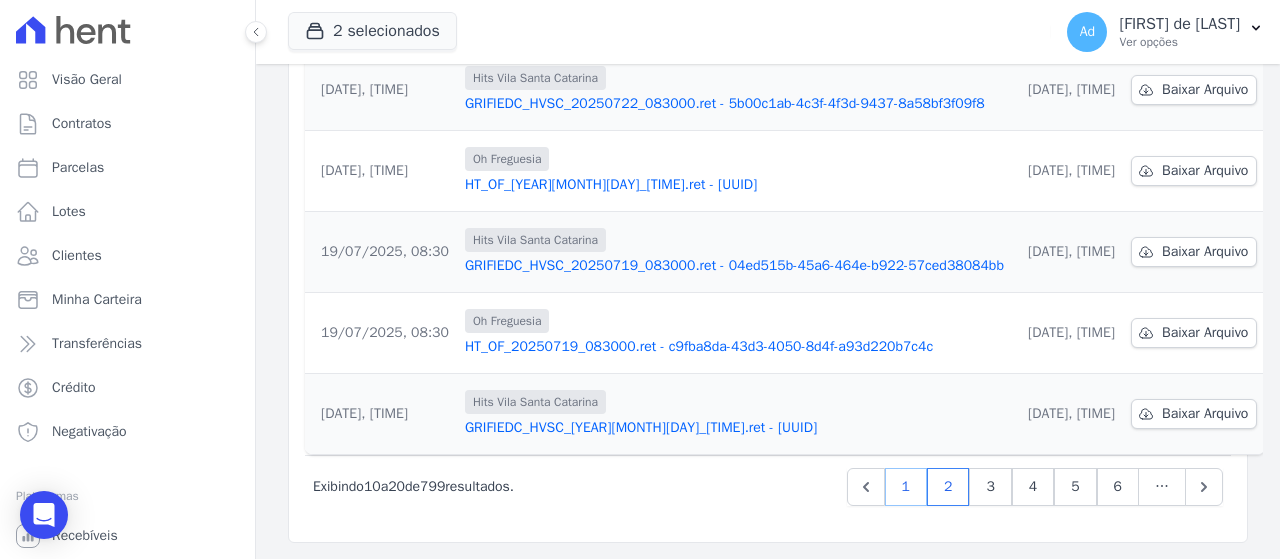 click on "1" at bounding box center (906, 487) 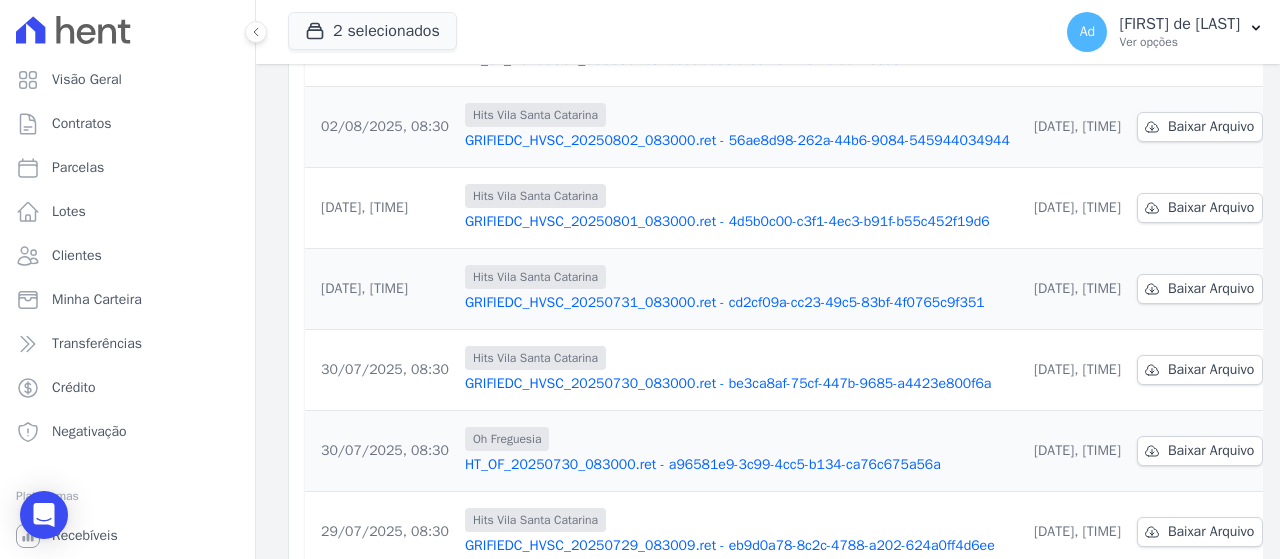 scroll, scrollTop: 60, scrollLeft: 0, axis: vertical 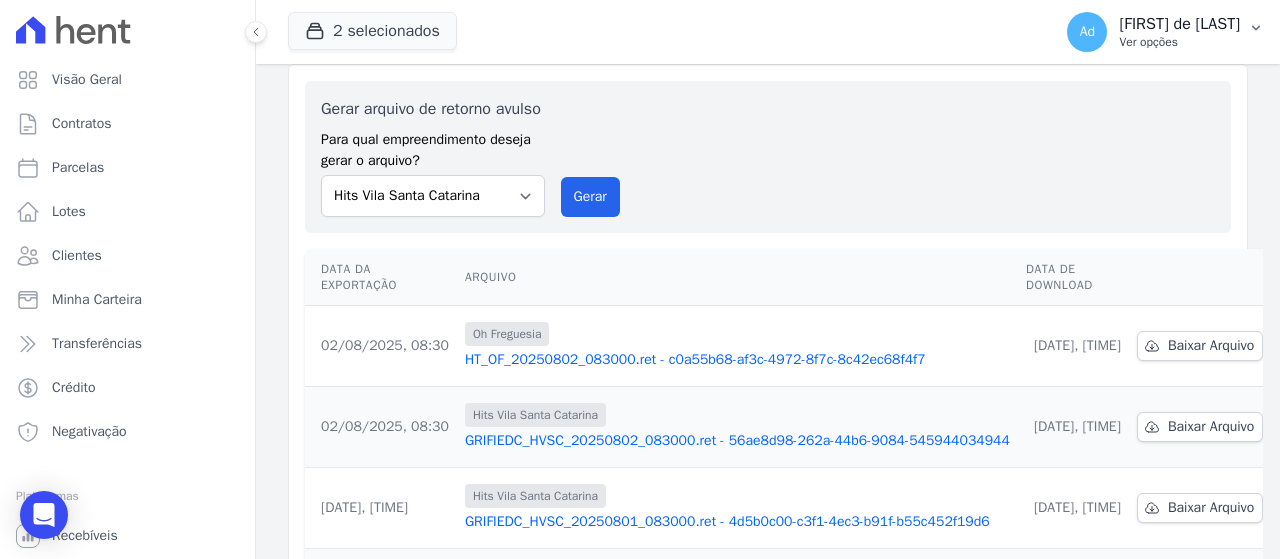 click on "Ad
Andrea de Almeida Finelli
Ver opções" at bounding box center (1165, 32) 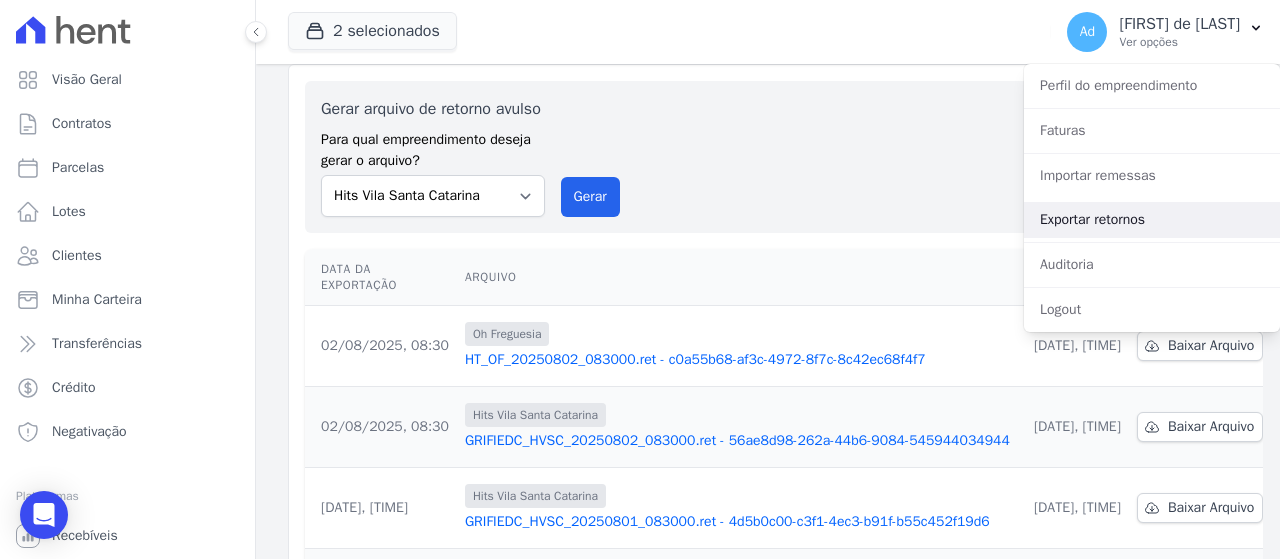 click on "Exportar retornos" at bounding box center [1152, 220] 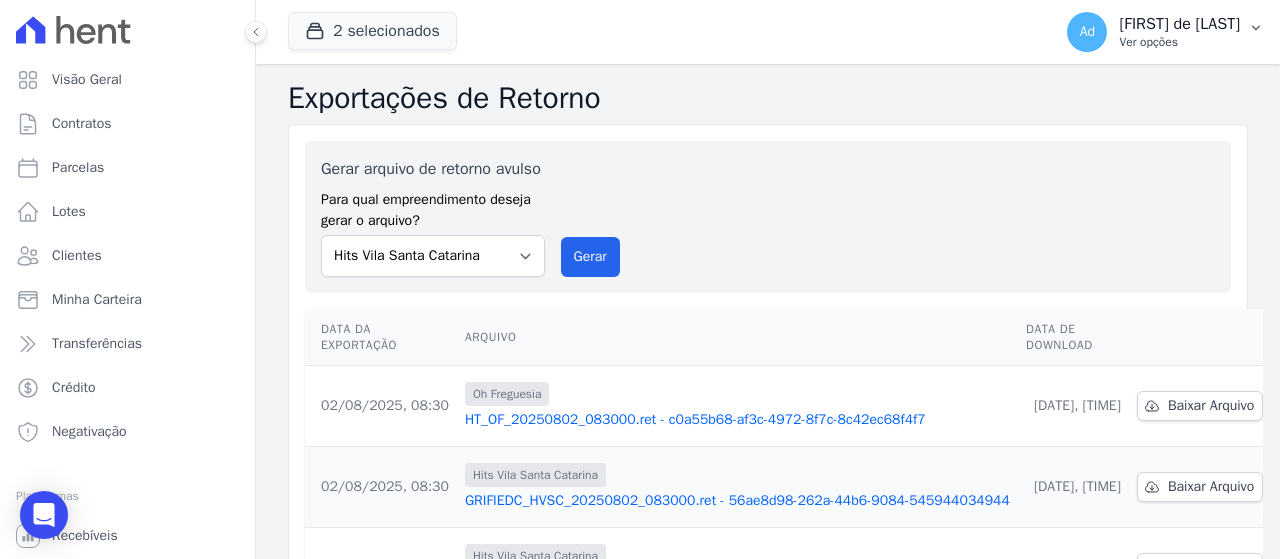 click on "Ver opções" at bounding box center [1179, 42] 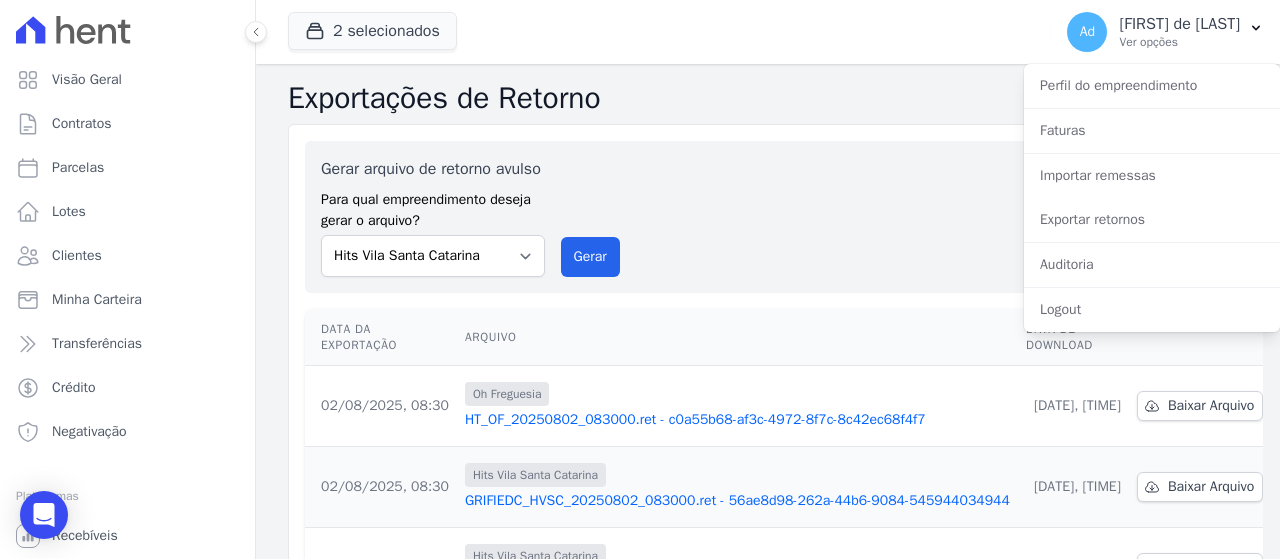click on "Gerar arquivo de retorno avulso
Para qual empreendimento deseja gerar o arquivo?
HITS Cupecê
Hits Vila Santa Catarina
Oh Freguesia
Residencial Viva Suzano
Residencial ViverMais
VIDALEGRE
Viva Suzano Fase 2 - B01/B02/B03
Viva Suzano Fase 2 - B04/B05
Gerar" at bounding box center [768, 217] 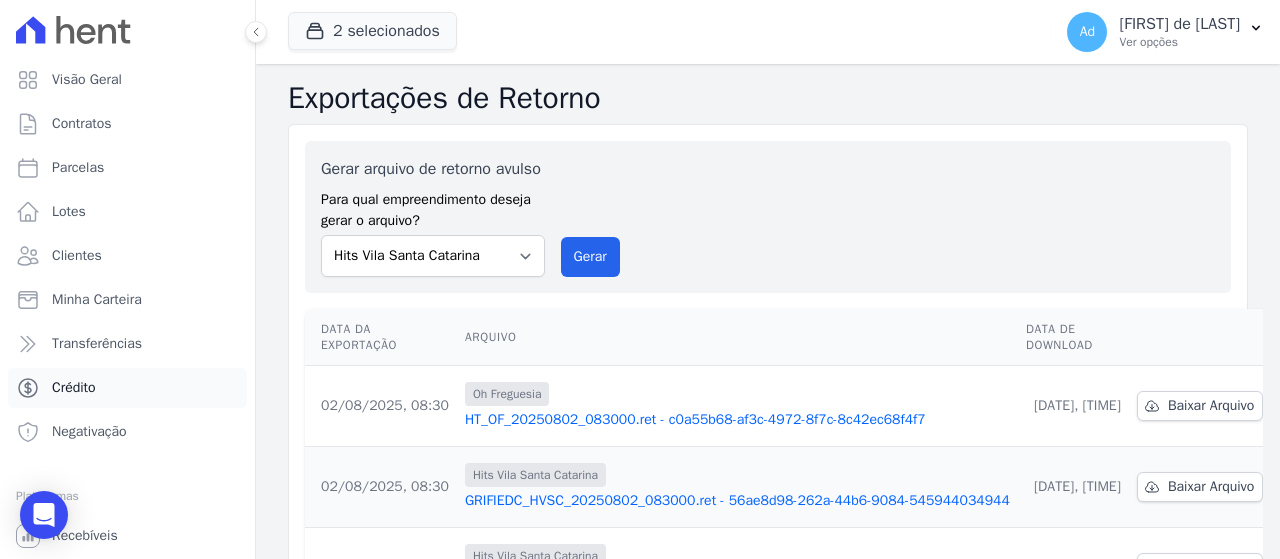 scroll, scrollTop: 85, scrollLeft: 0, axis: vertical 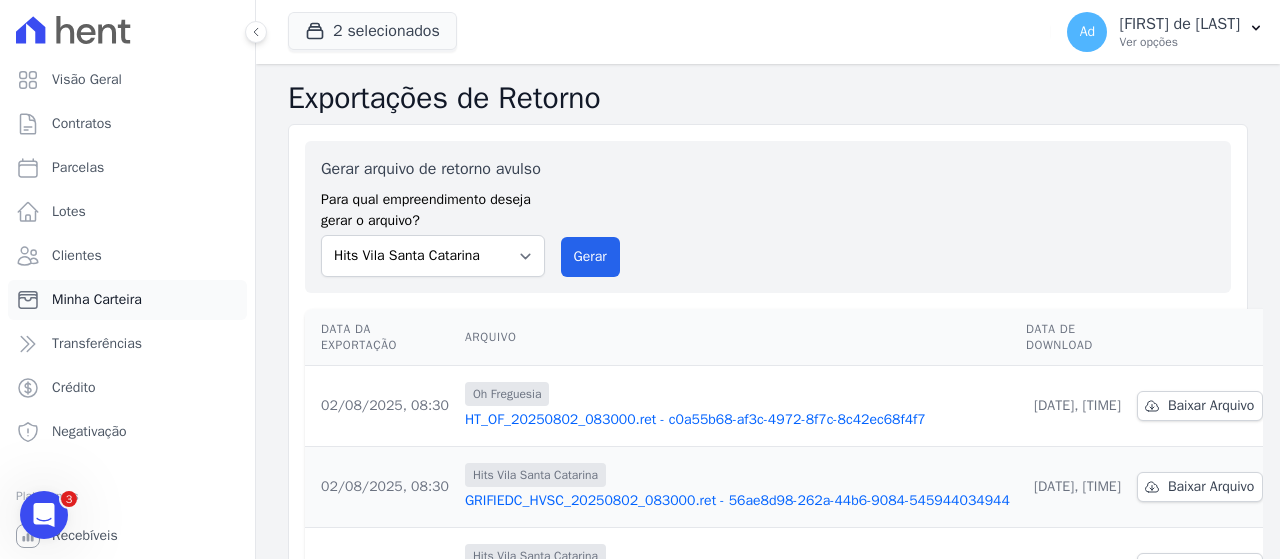 click on "Minha Carteira" at bounding box center (127, 300) 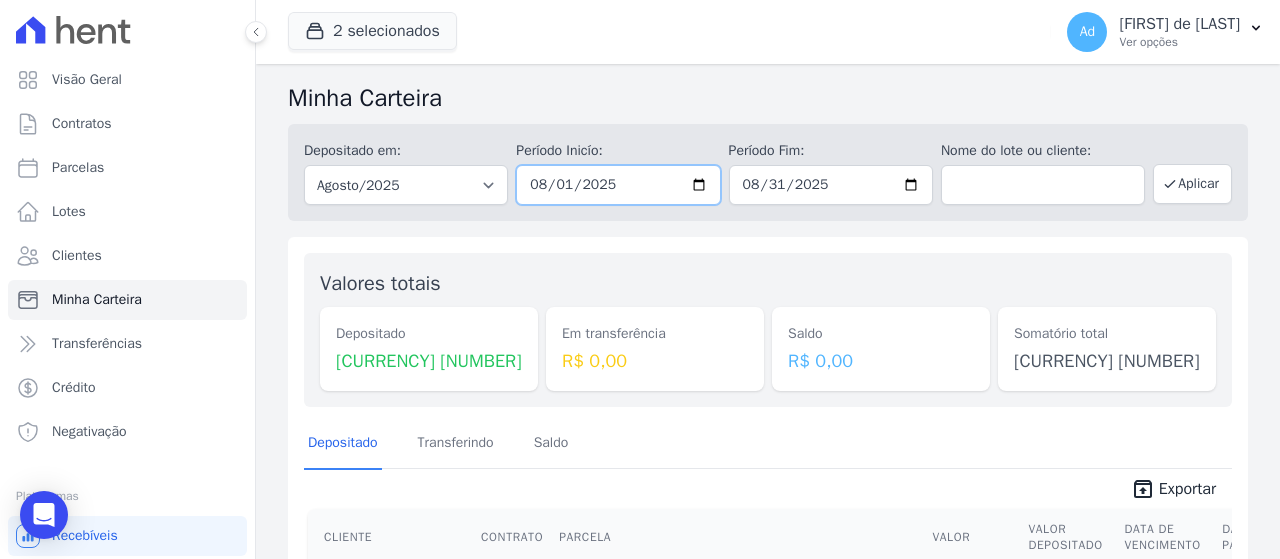 click on "2025-08-01" at bounding box center (618, 185) 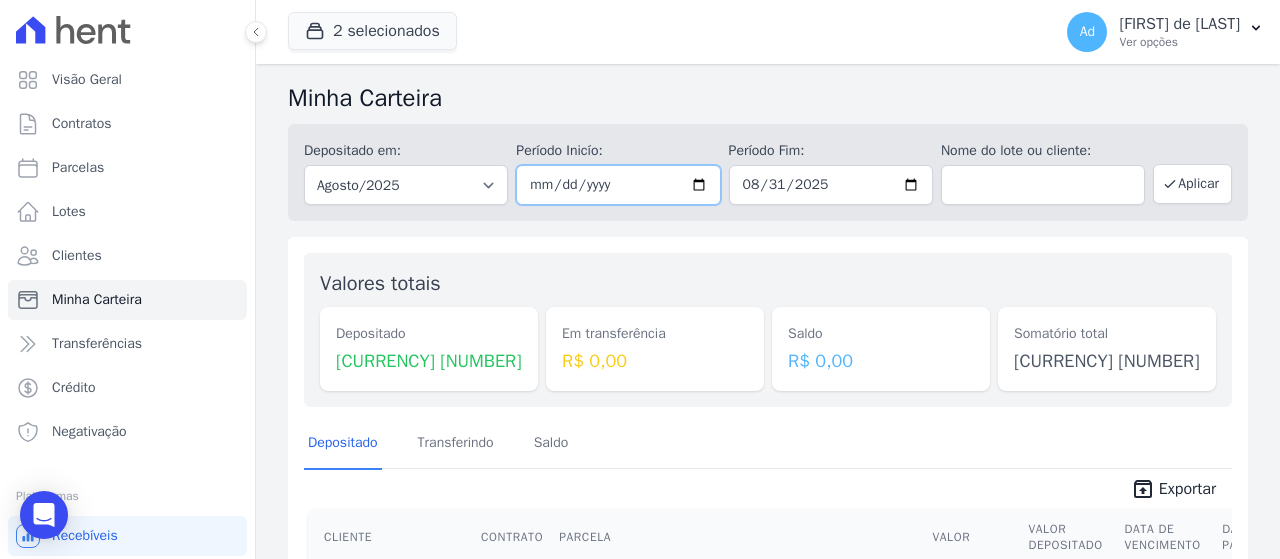 type on "2025-08-01" 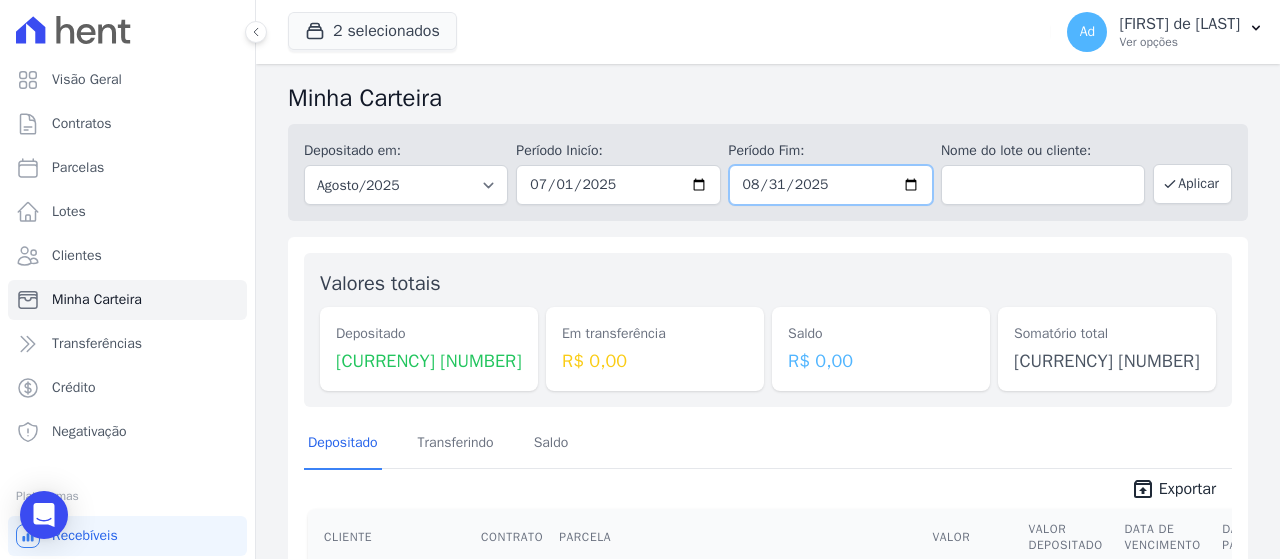click on "2025-08-31" at bounding box center [831, 185] 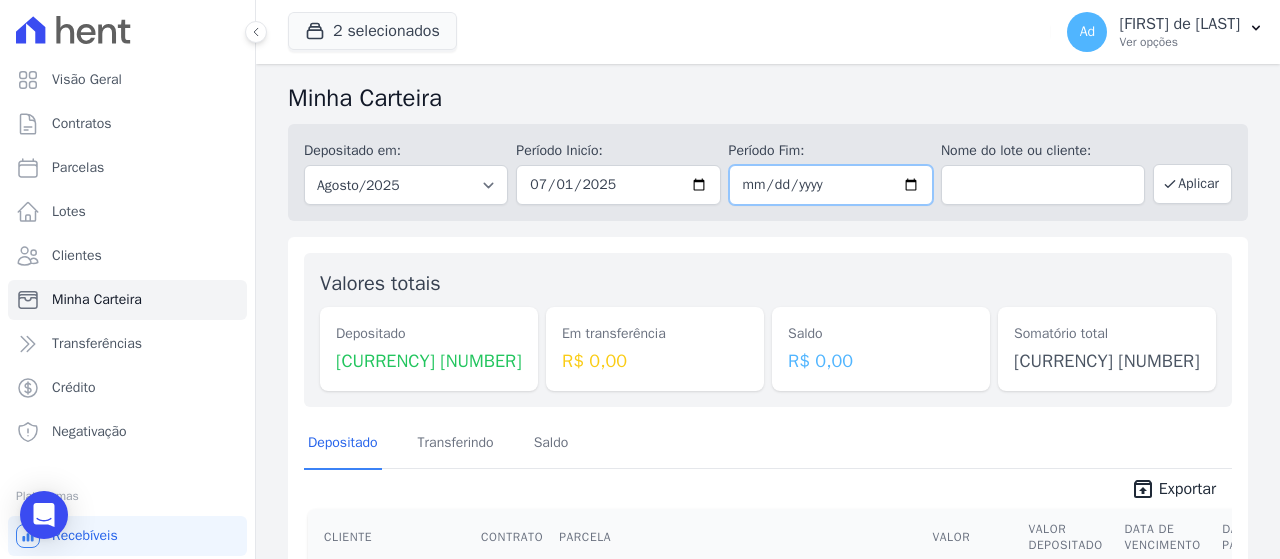 type on "2025-07-31" 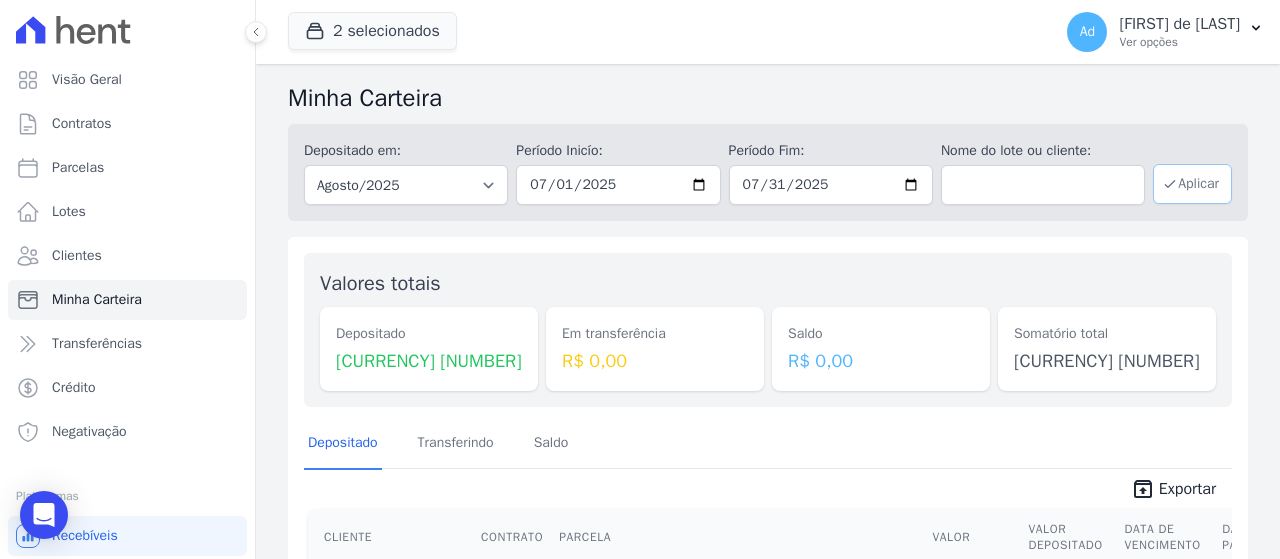 click on "Aplicar" at bounding box center [1192, 184] 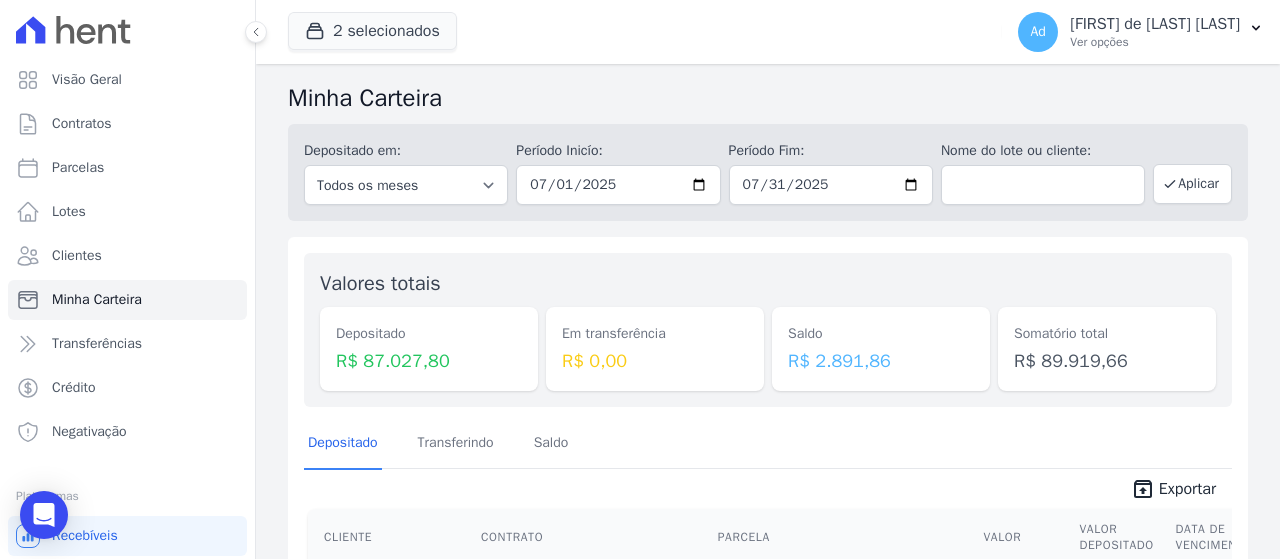 scroll, scrollTop: 0, scrollLeft: 0, axis: both 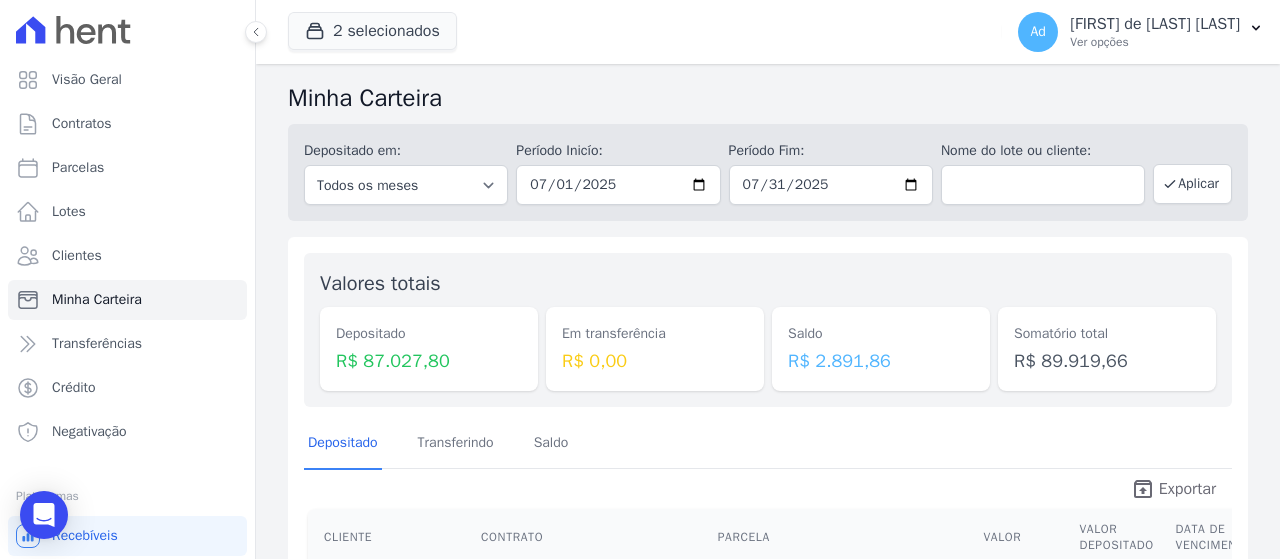 click on "unarchive
Exportar" at bounding box center (1173, 491) 